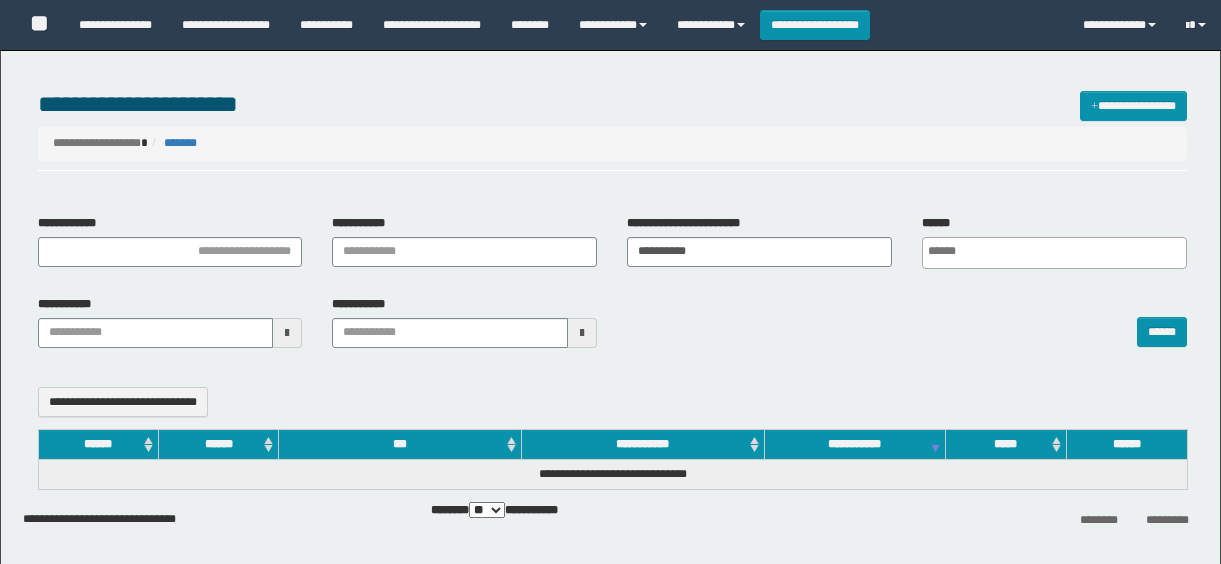 select 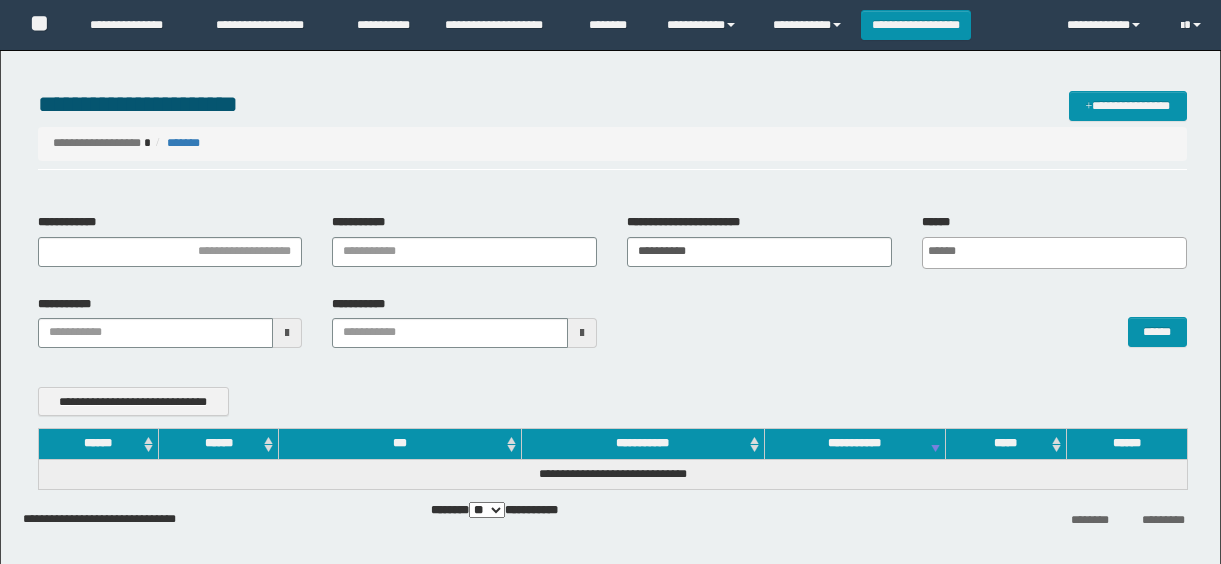 scroll, scrollTop: 0, scrollLeft: 0, axis: both 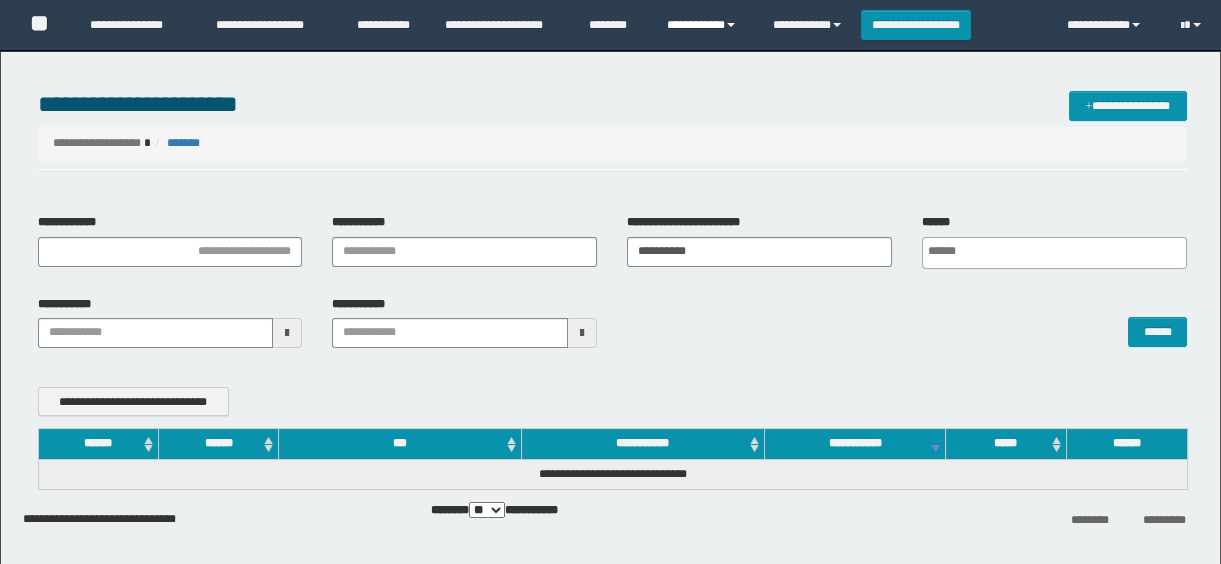 click on "**********" at bounding box center (704, 25) 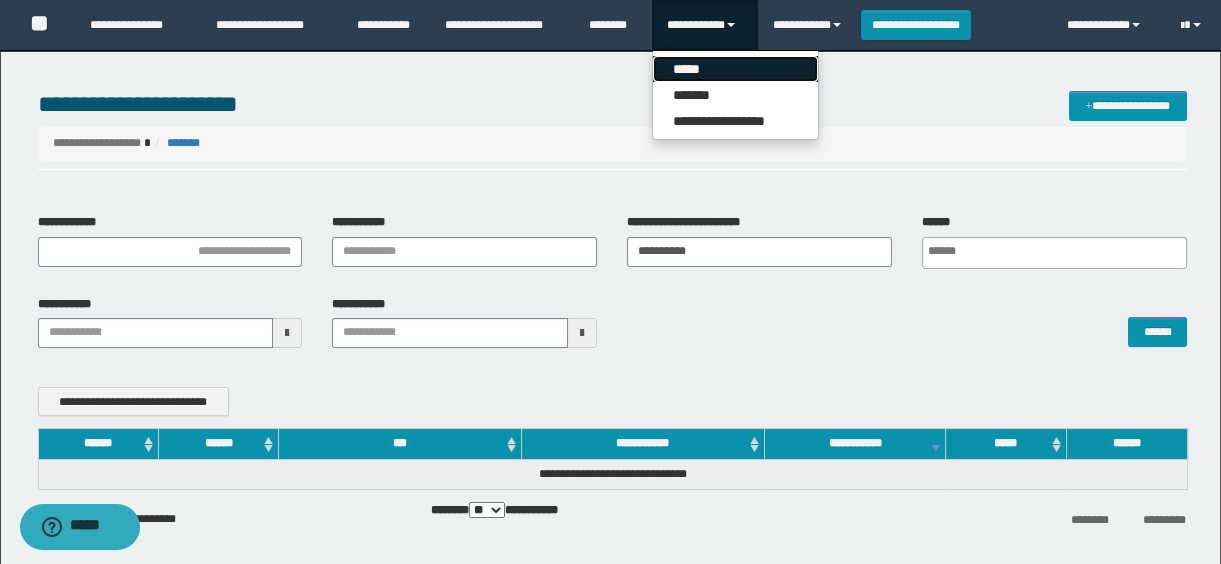 click on "*****" at bounding box center (735, 69) 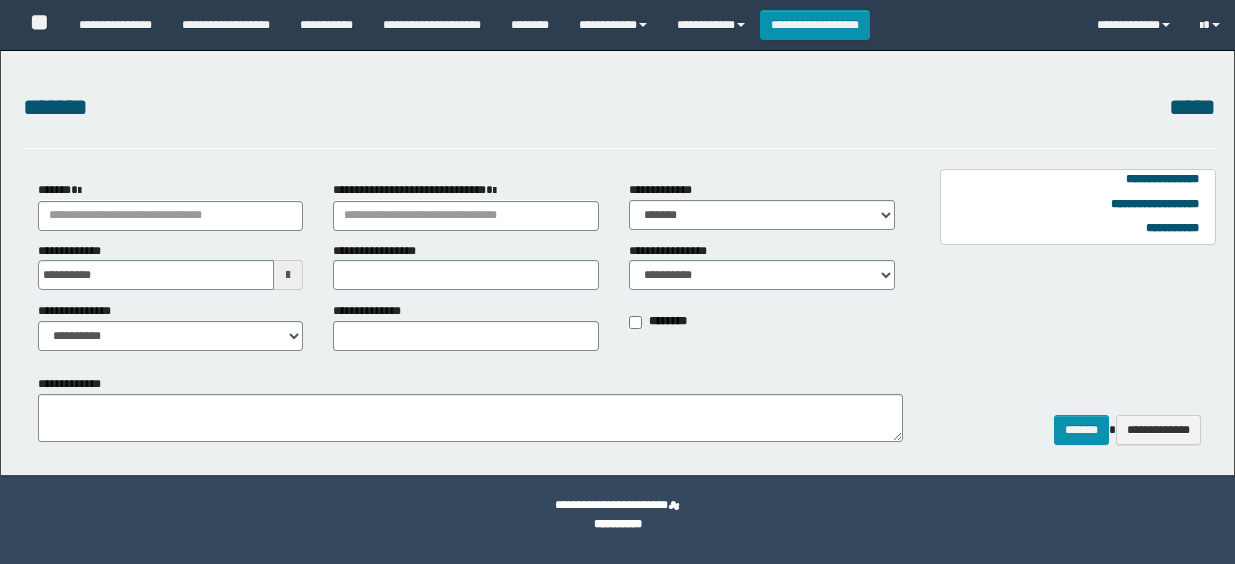 scroll, scrollTop: 0, scrollLeft: 0, axis: both 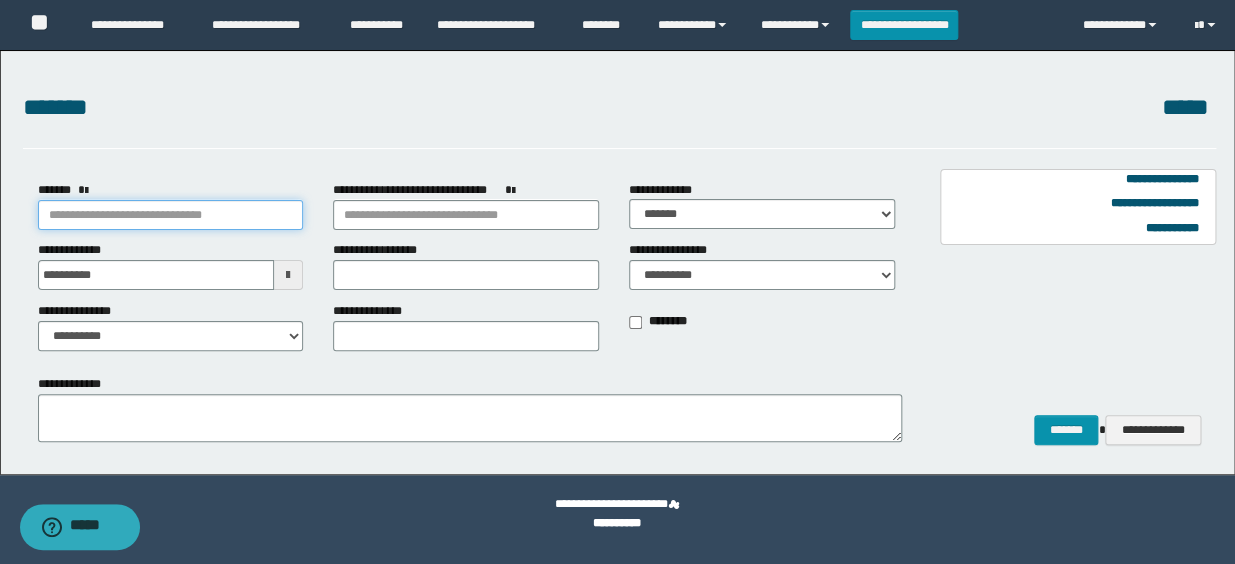 click on "*******" at bounding box center [171, 215] 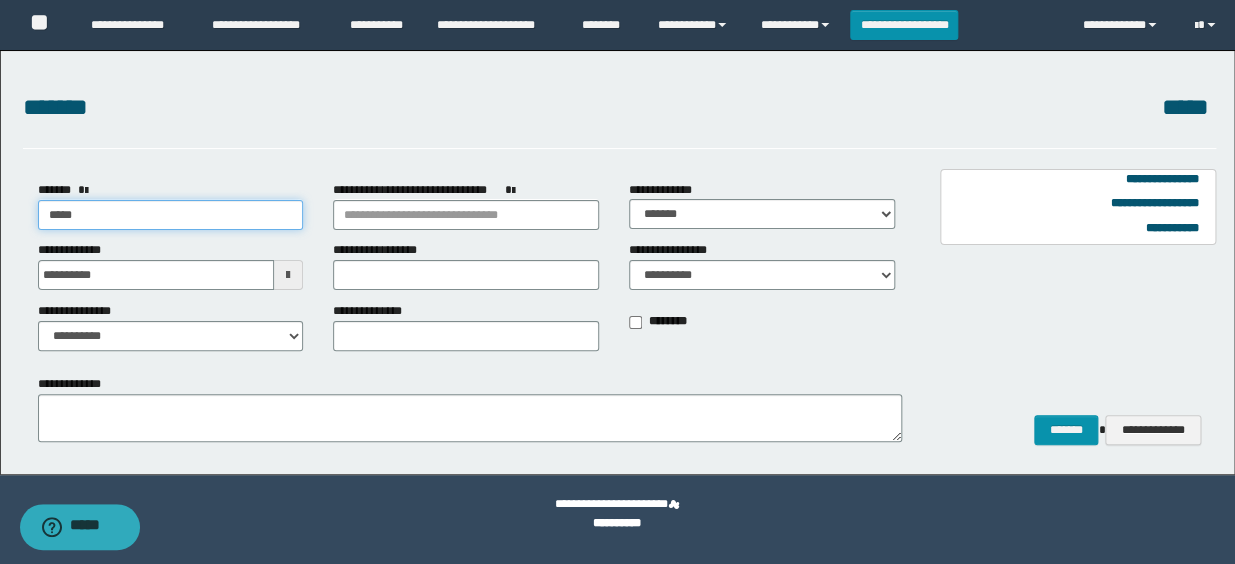 type on "****" 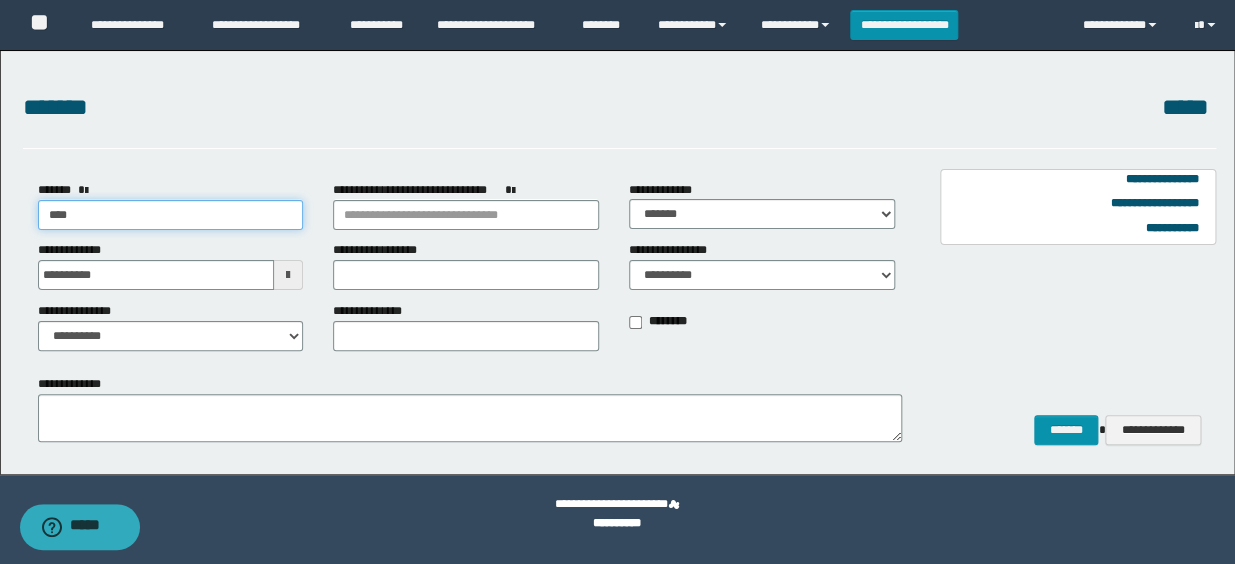 type on "****" 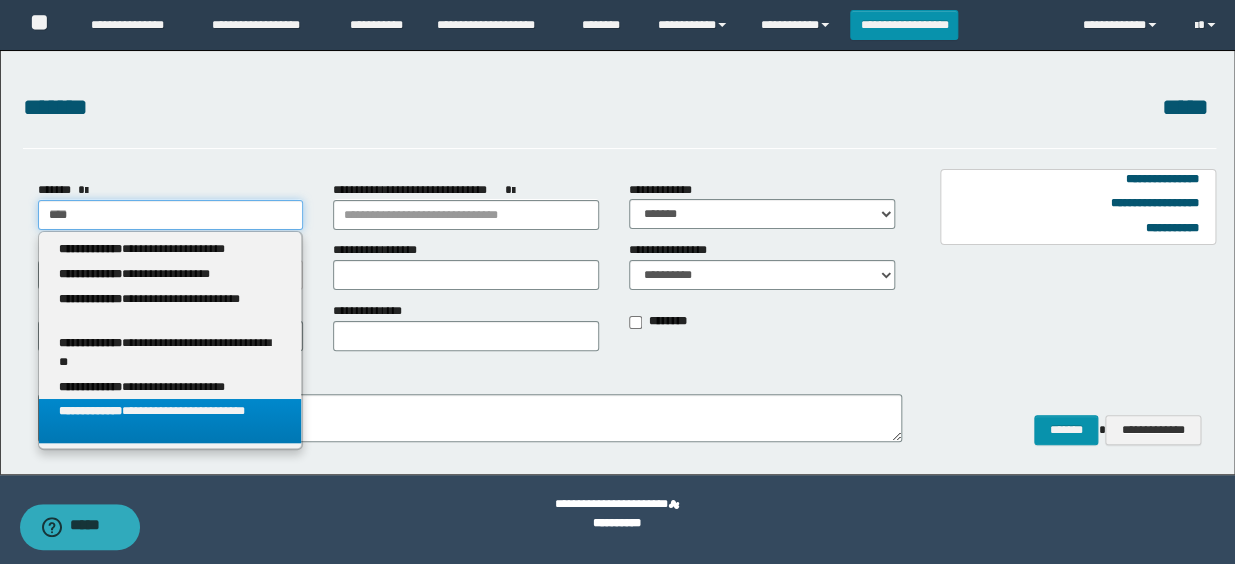 type on "****" 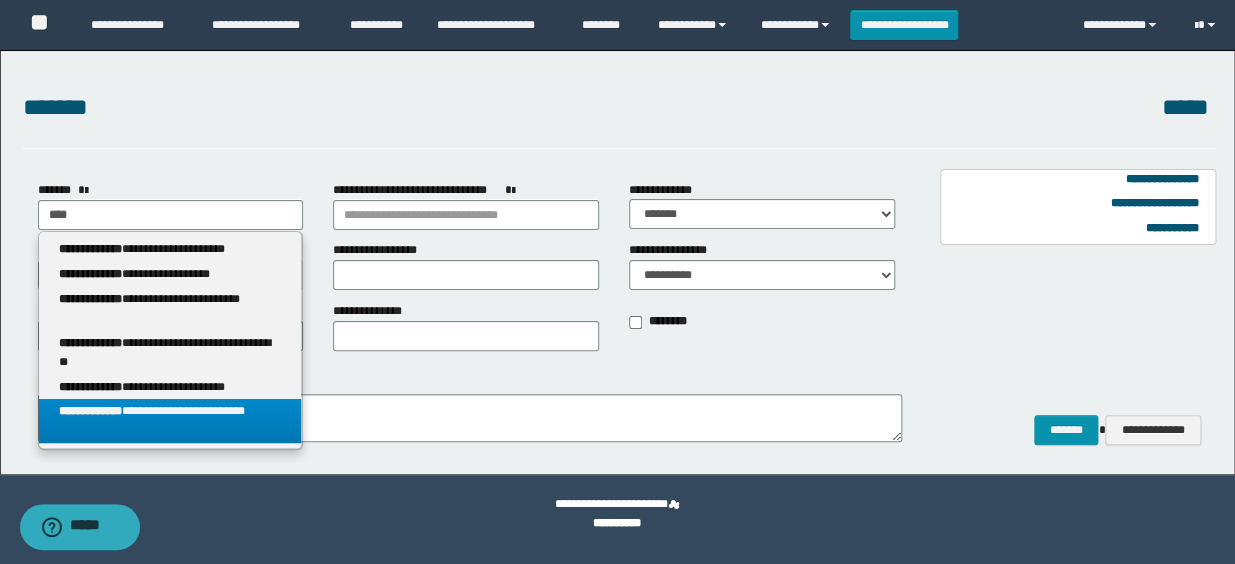 click on "**********" at bounding box center (170, 421) 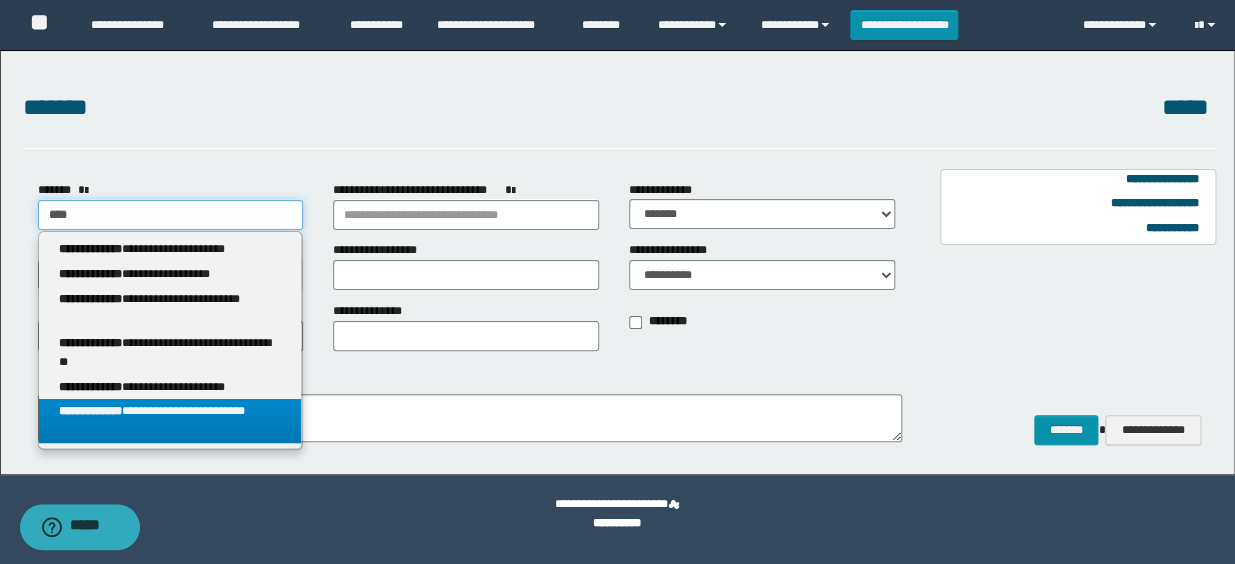 select on "*" 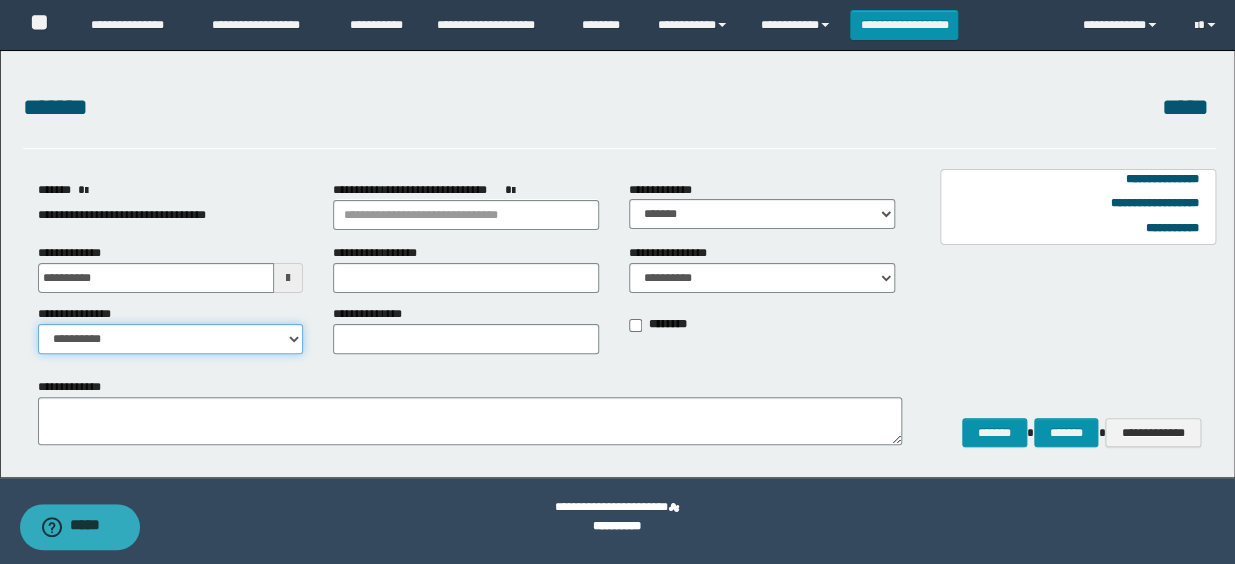 click on "**********" at bounding box center (171, 339) 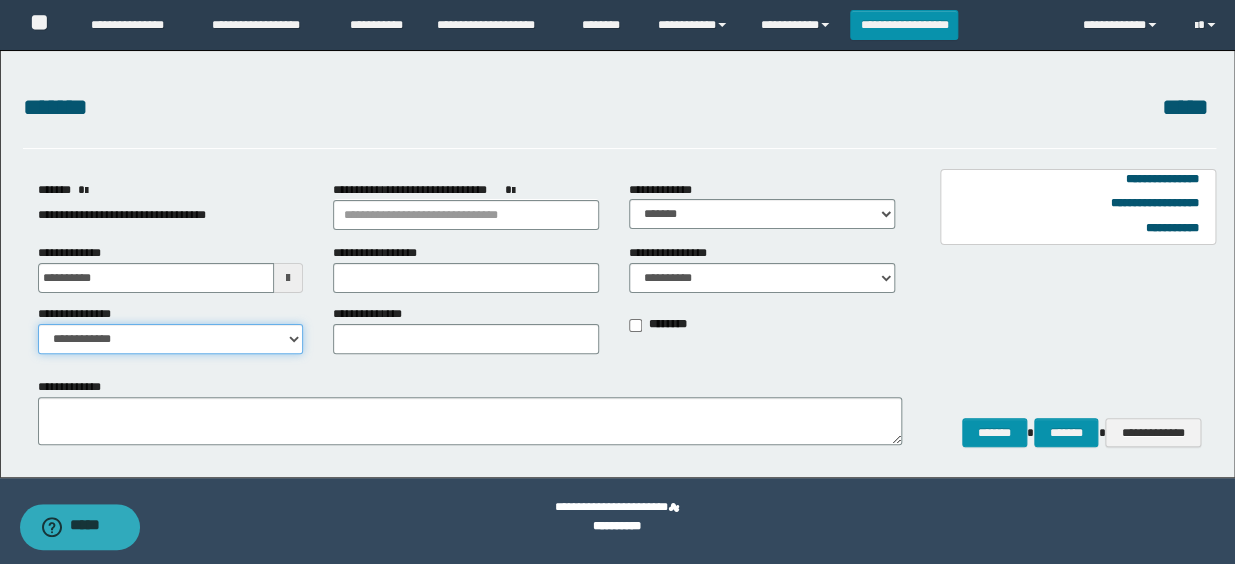 click on "**********" at bounding box center [171, 339] 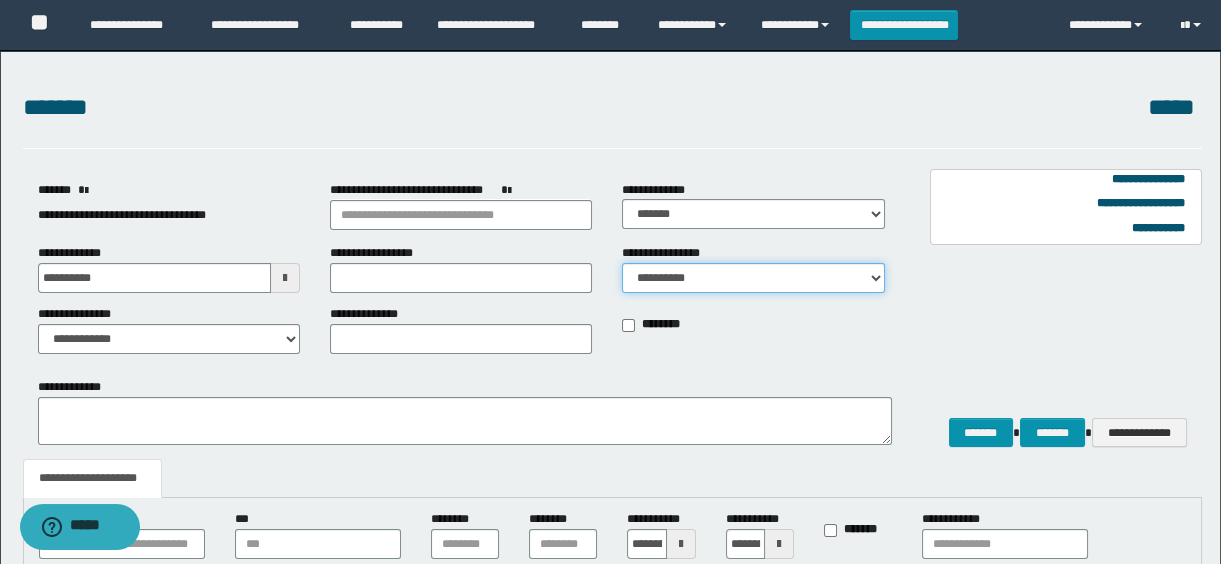 click on "**********" at bounding box center [753, 278] 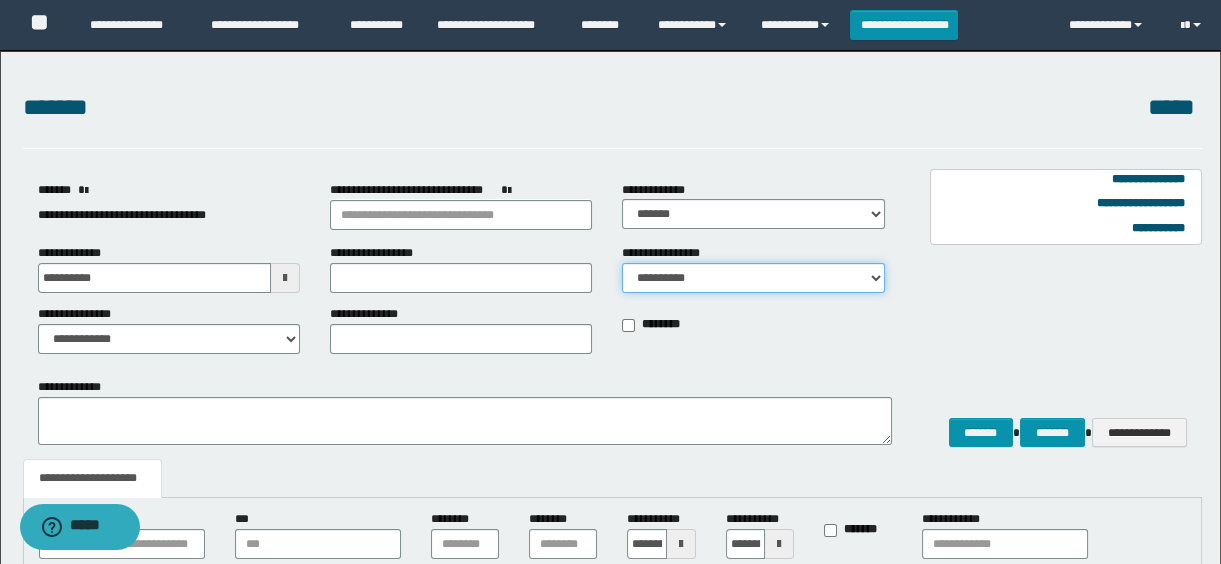 select on "**" 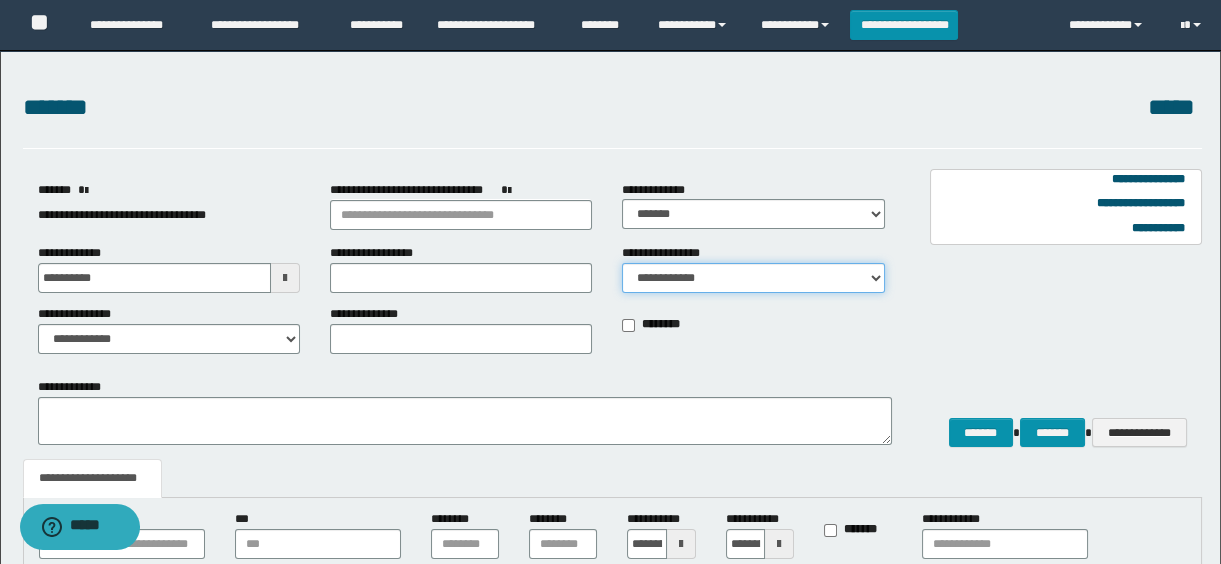 click on "**********" at bounding box center [753, 278] 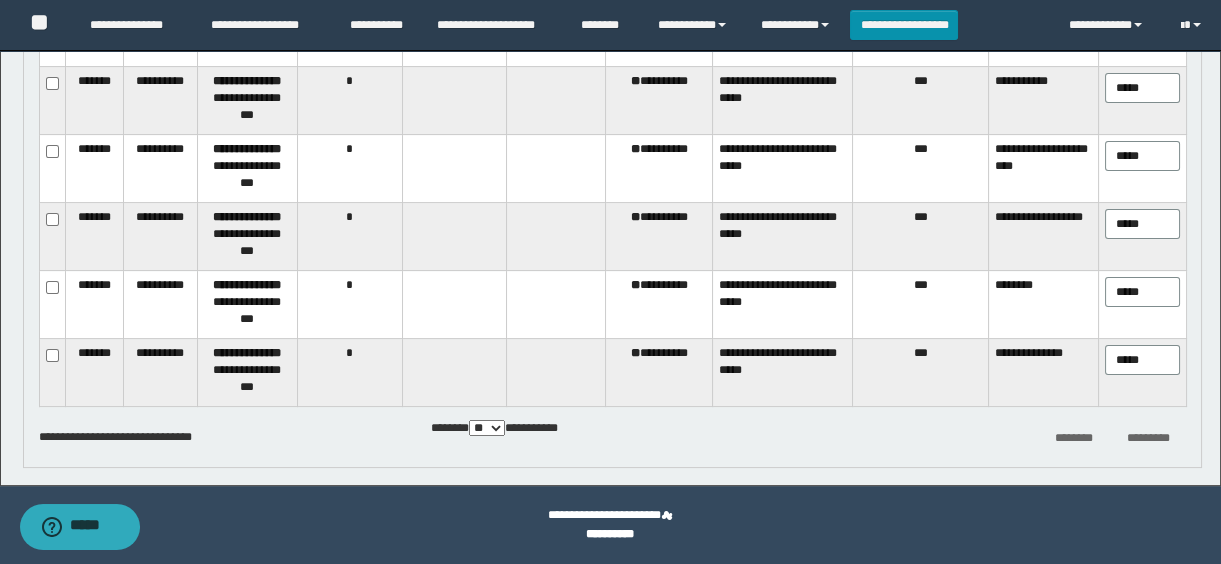 scroll, scrollTop: 479, scrollLeft: 0, axis: vertical 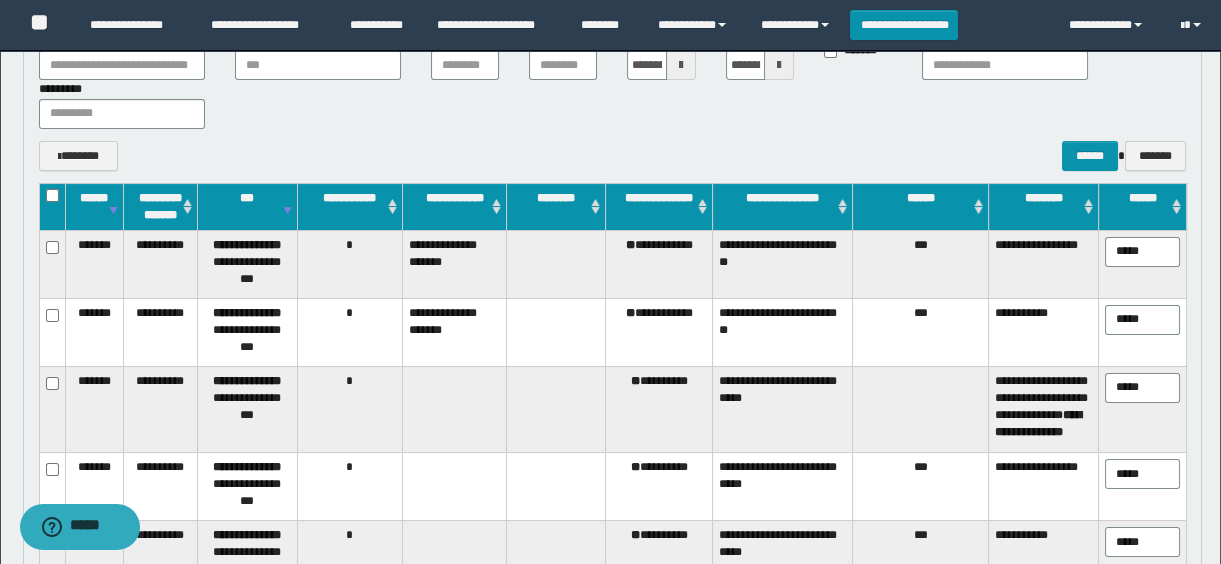 click on "**********" at bounding box center [659, 409] 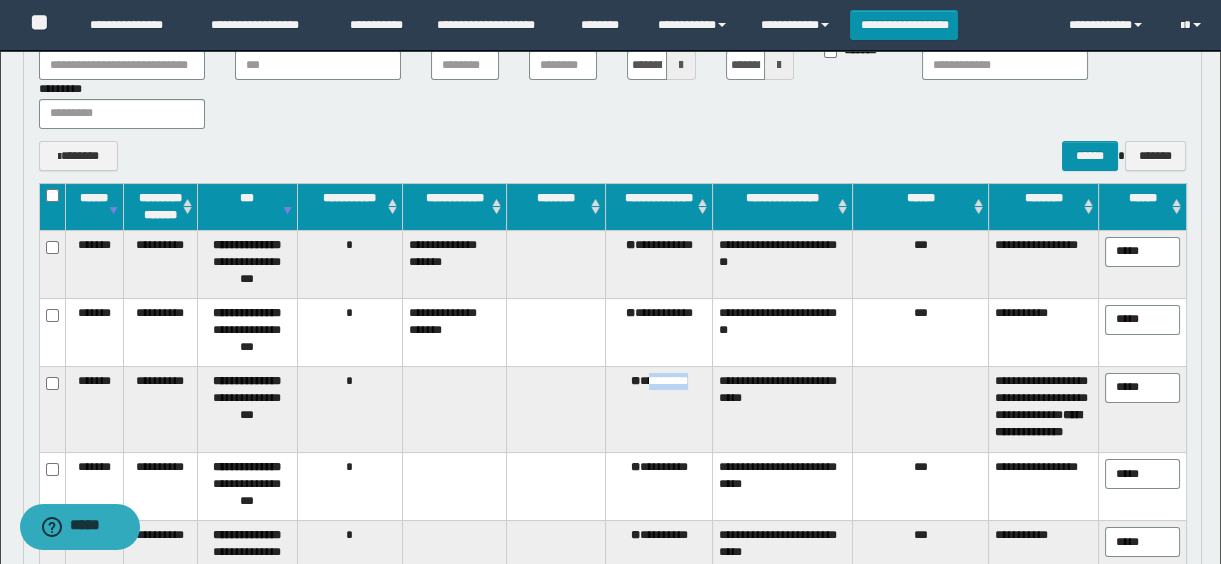 click on "**********" at bounding box center (659, 409) 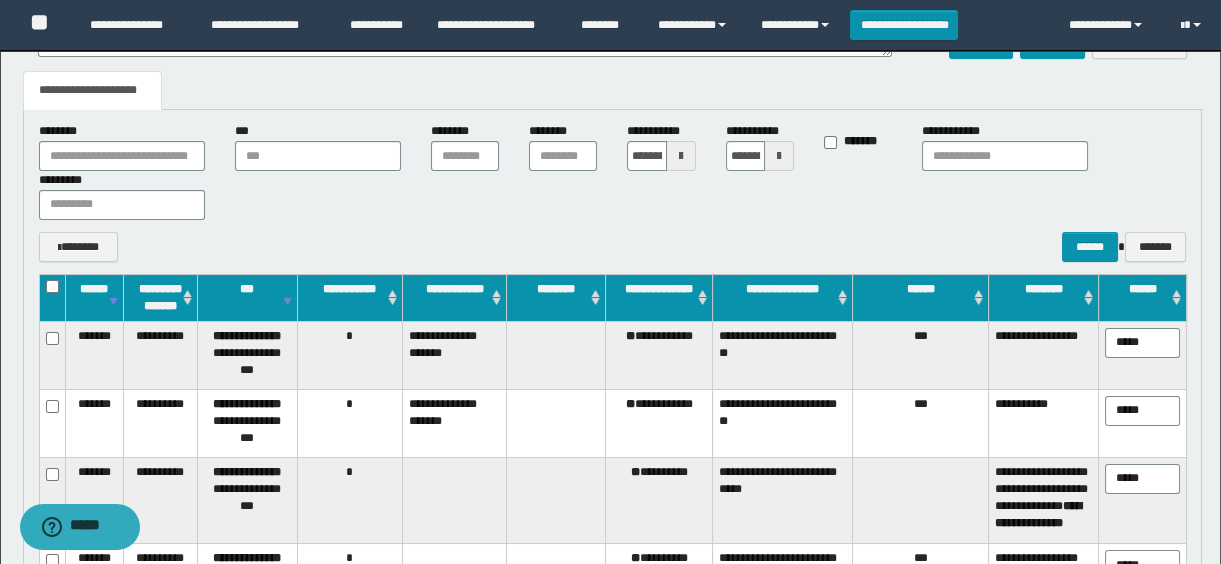 click on "*********" at bounding box center (122, 195) 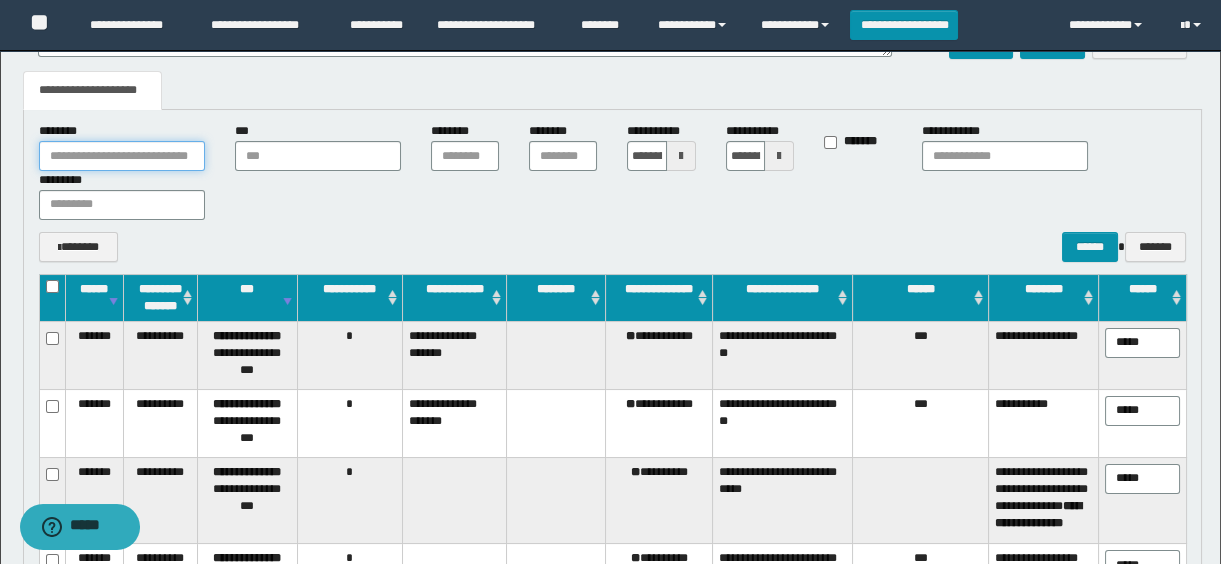 click at bounding box center [122, 156] 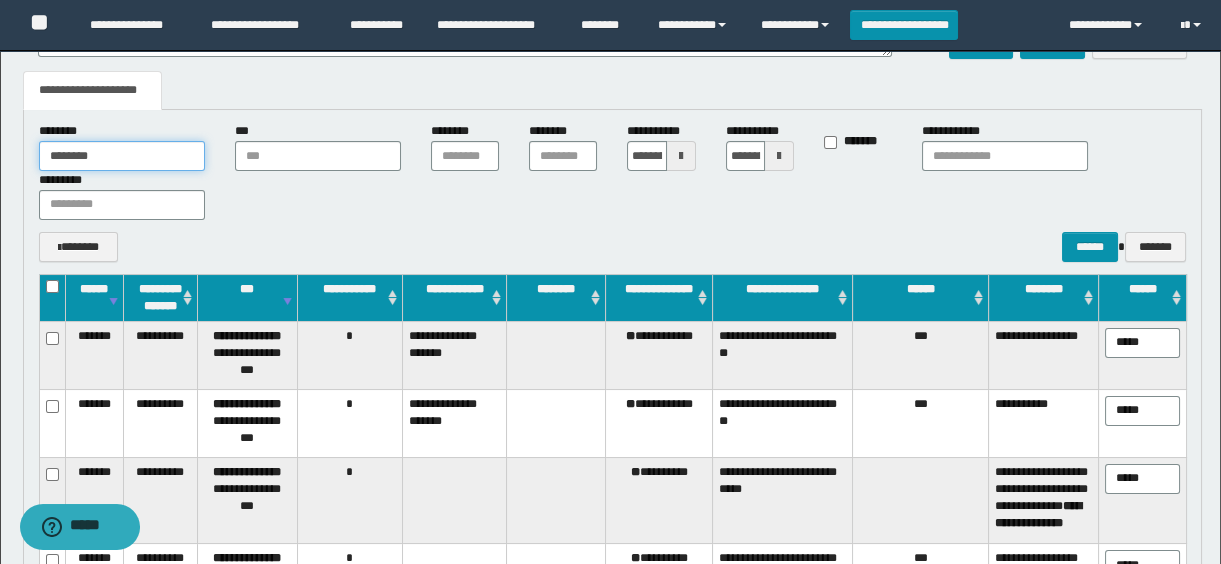 type on "********" 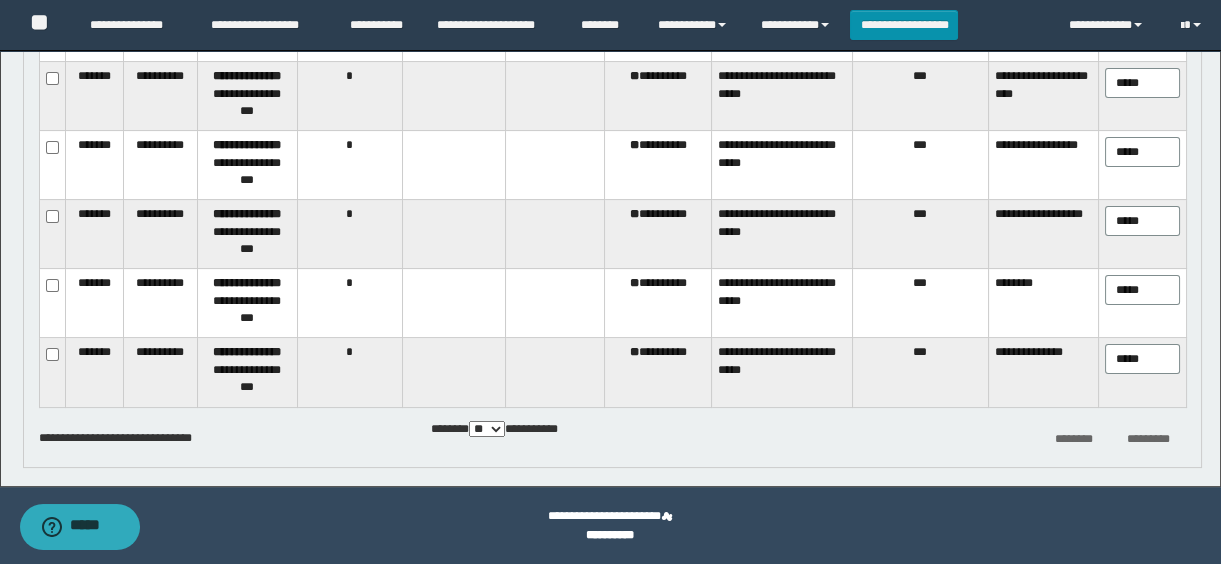 scroll, scrollTop: 350, scrollLeft: 0, axis: vertical 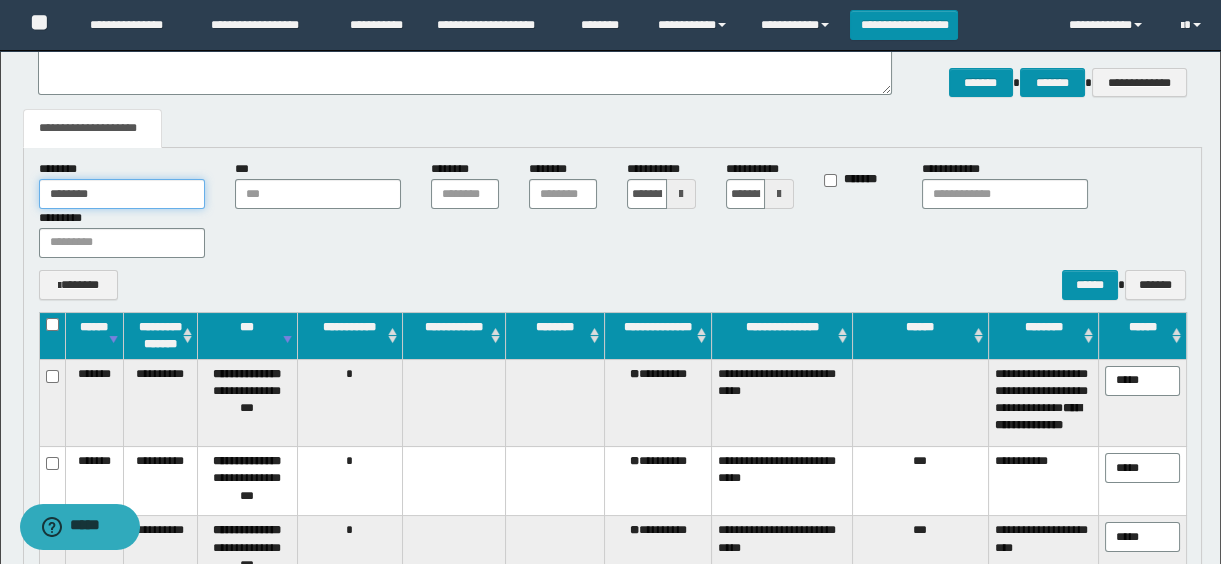 drag, startPoint x: 164, startPoint y: 192, endPoint x: -4, endPoint y: 195, distance: 168.02678 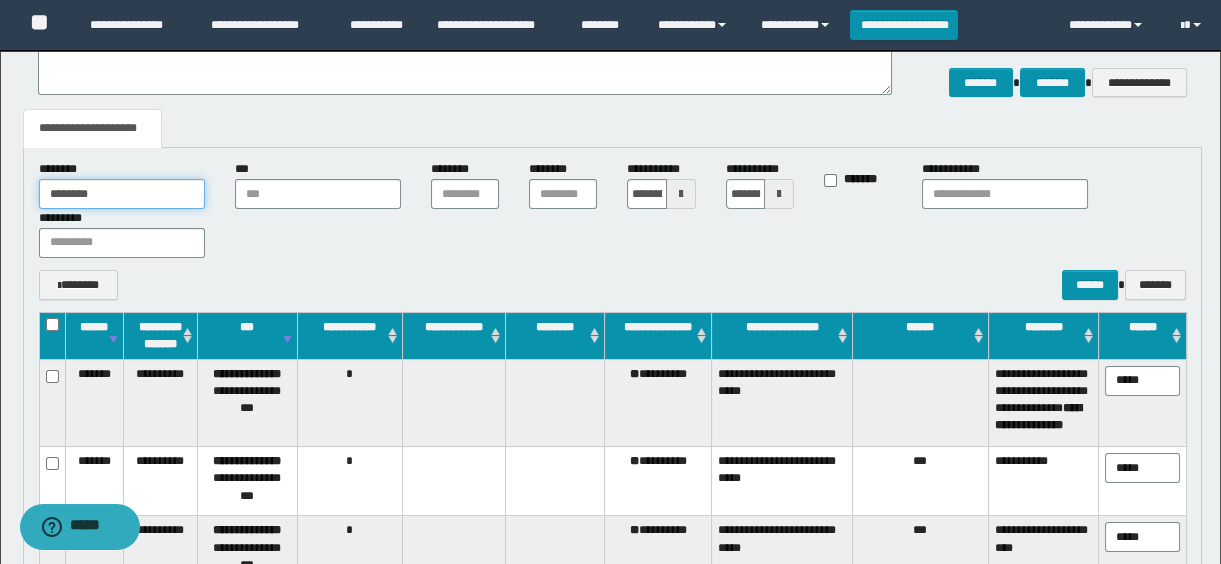 click on "**********" at bounding box center (610, -68) 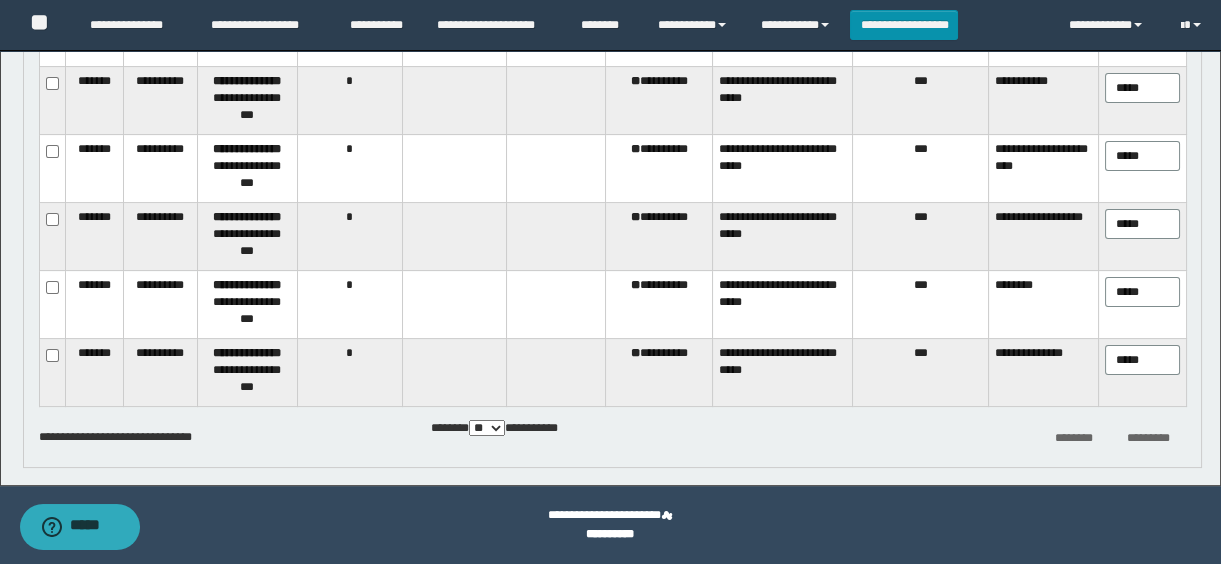 scroll, scrollTop: 479, scrollLeft: 0, axis: vertical 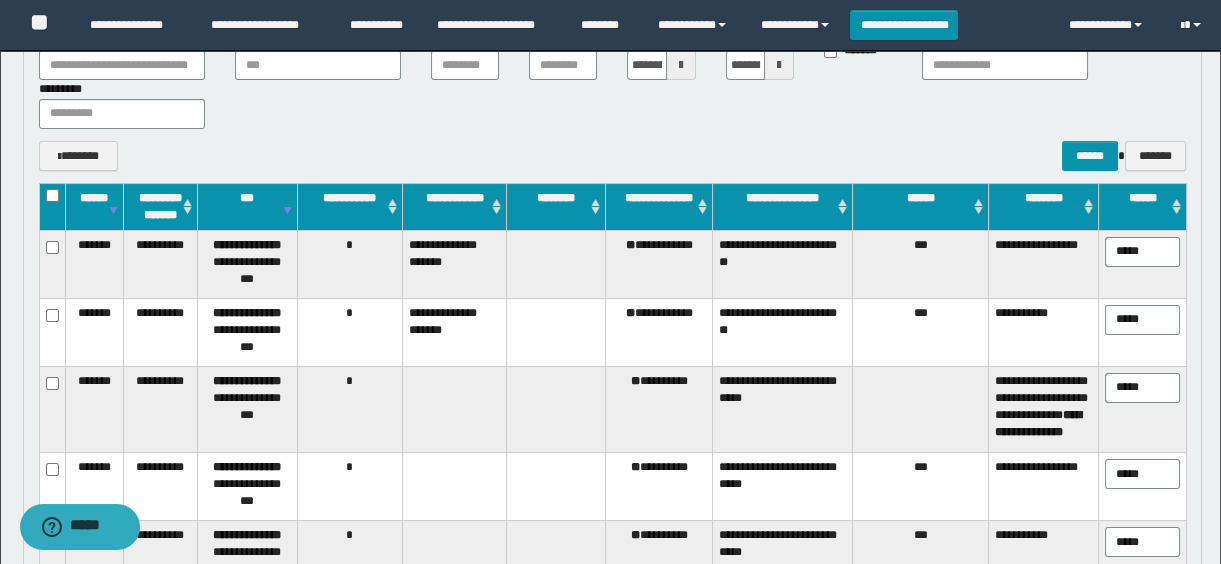 click on "**********" at bounding box center (659, 264) 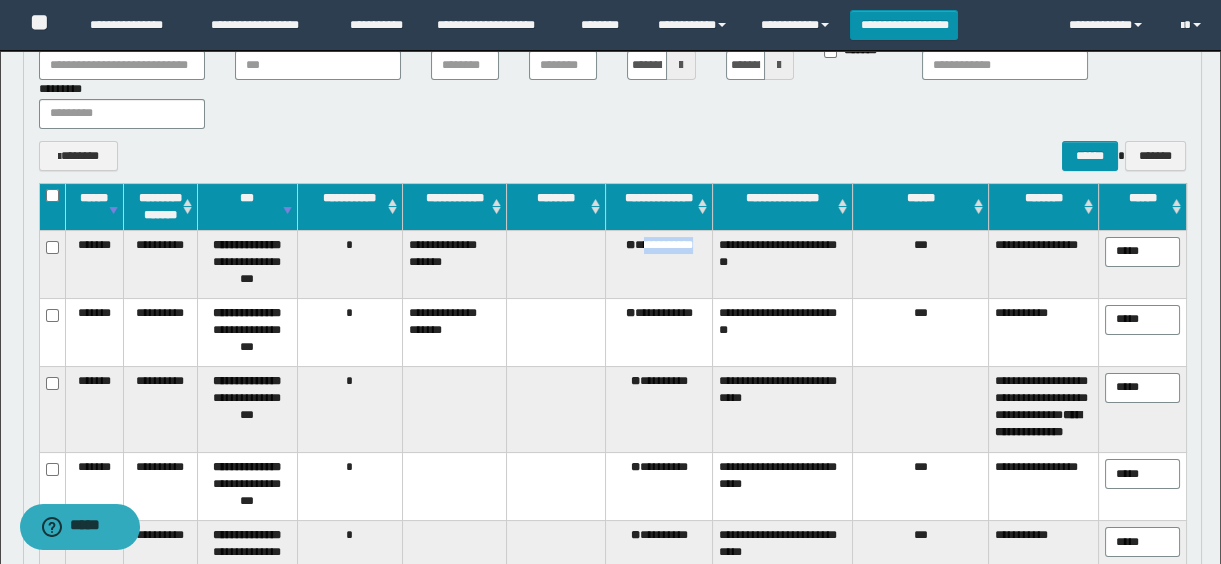 click on "**********" at bounding box center [659, 264] 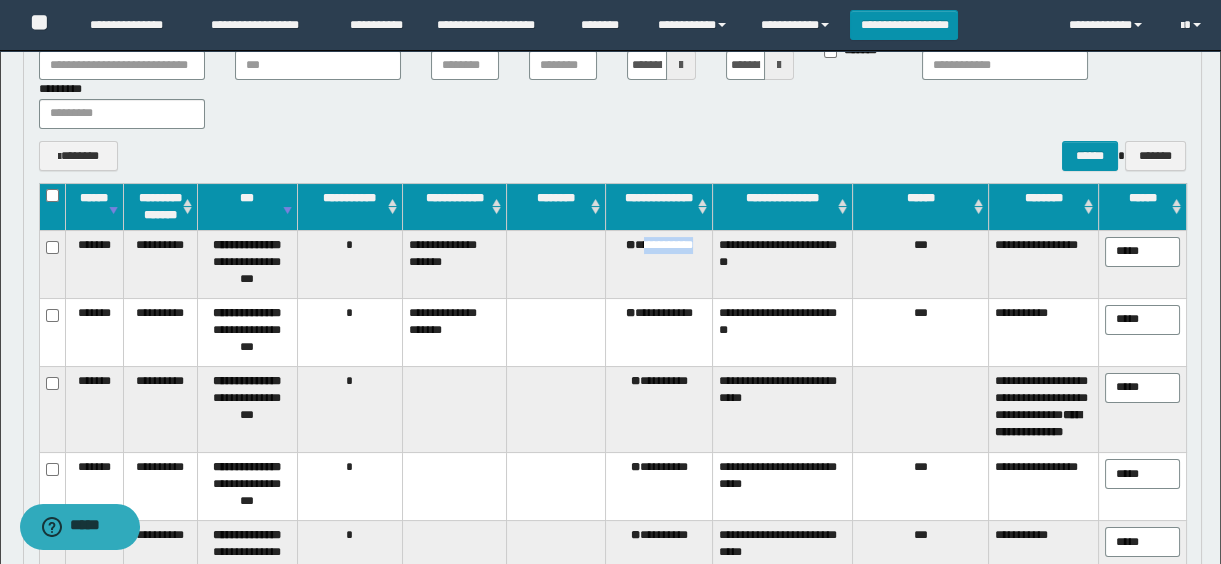 scroll, scrollTop: 388, scrollLeft: 0, axis: vertical 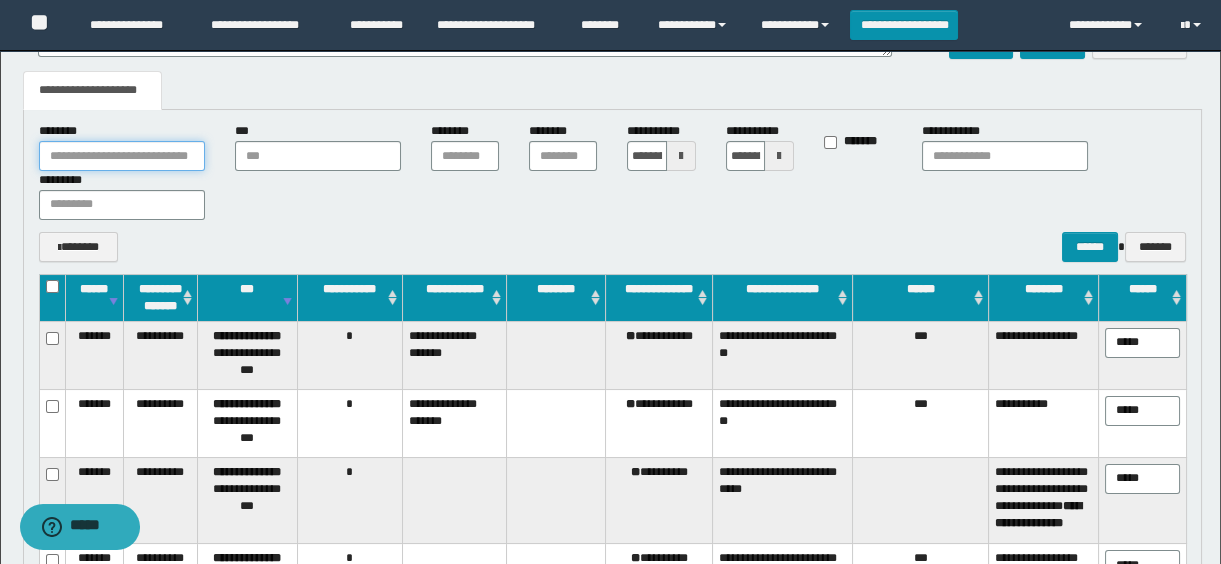 click at bounding box center [122, 156] 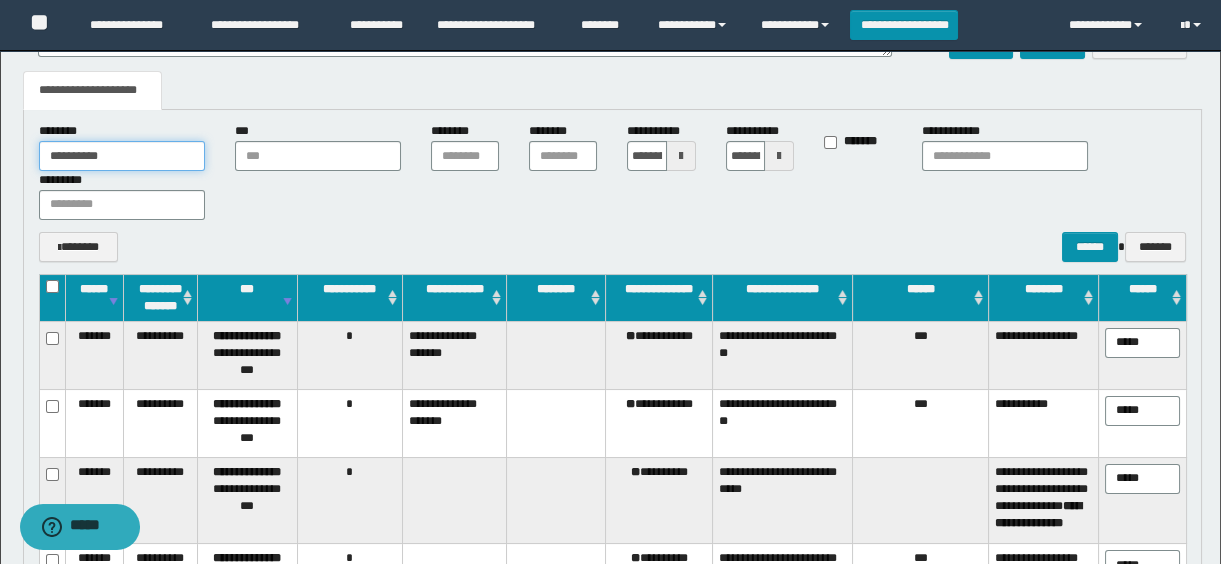 type on "**********" 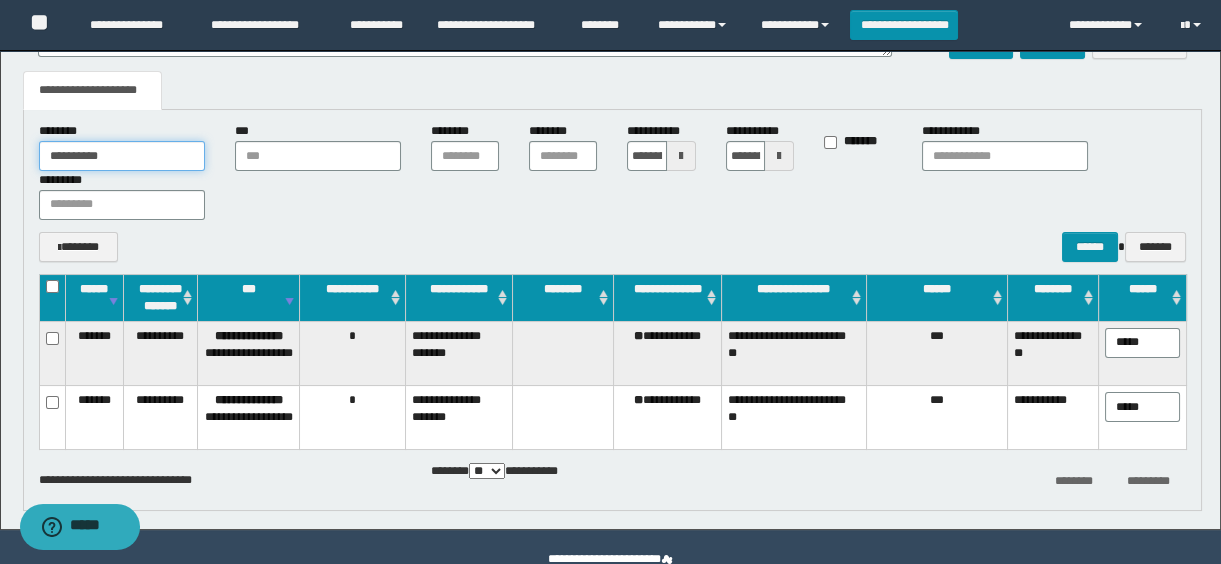 drag, startPoint x: 156, startPoint y: 148, endPoint x: -3, endPoint y: 130, distance: 160.01562 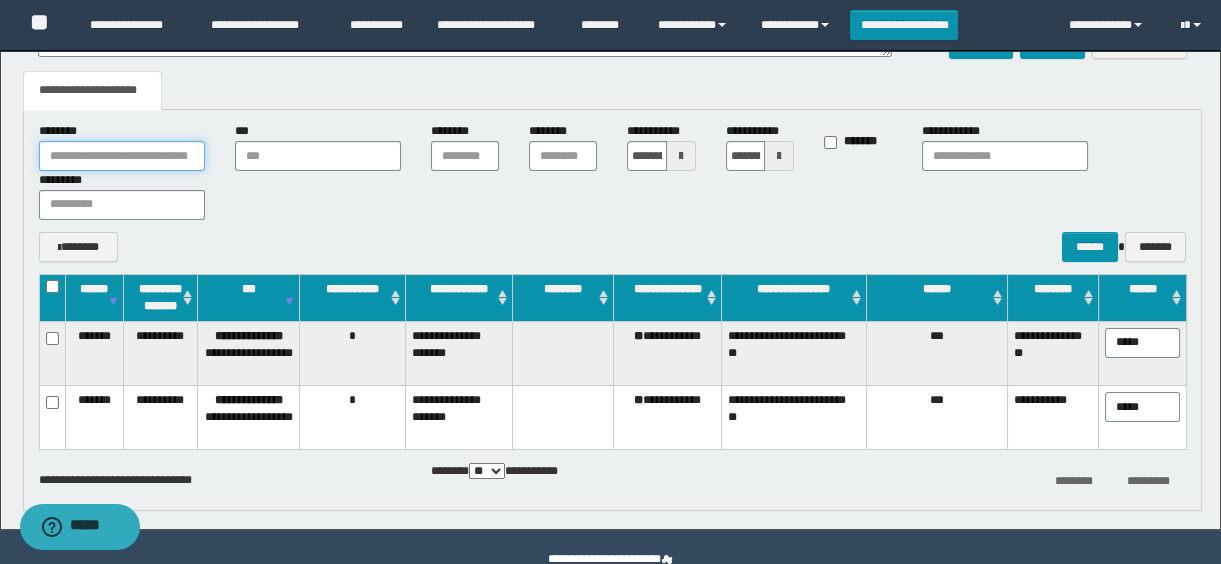 type 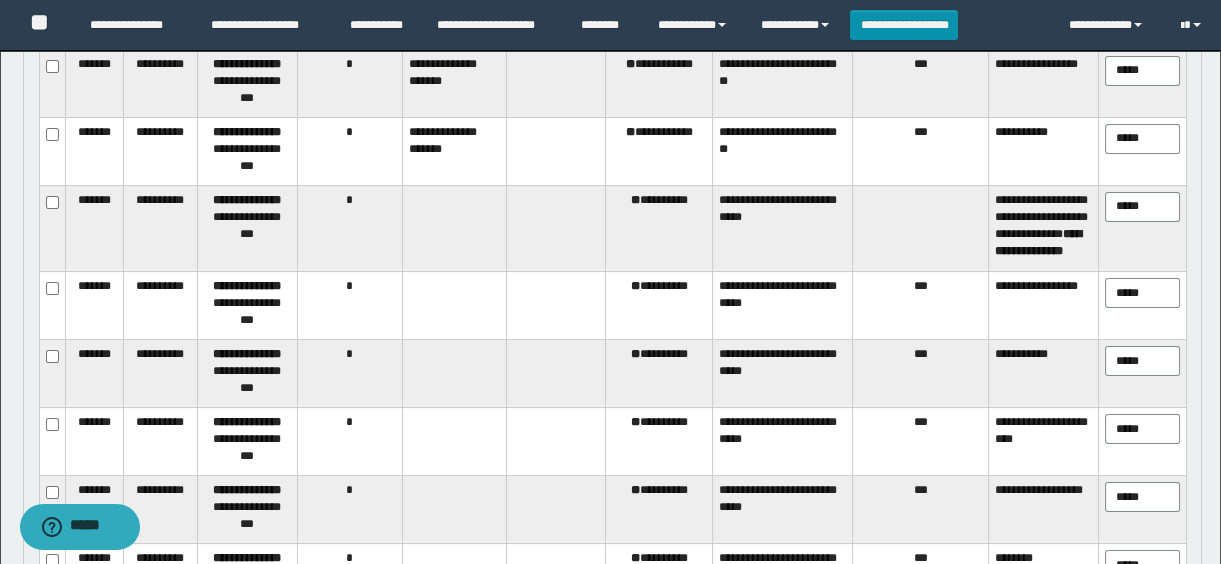 scroll, scrollTop: 479, scrollLeft: 0, axis: vertical 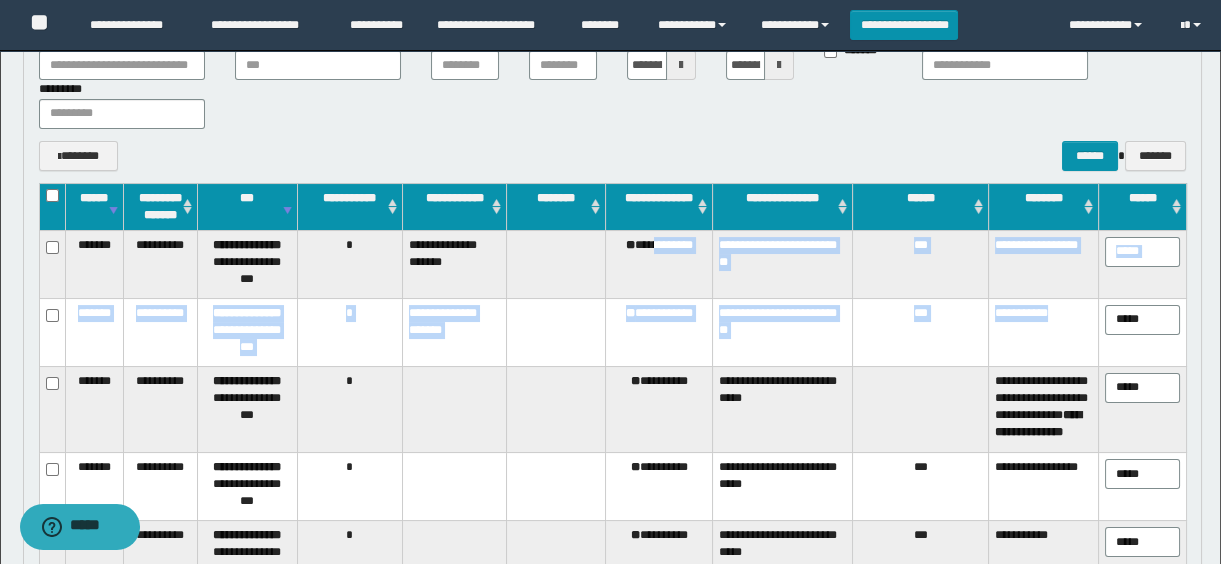 drag, startPoint x: 650, startPoint y: 247, endPoint x: 1075, endPoint y: 301, distance: 428.41684 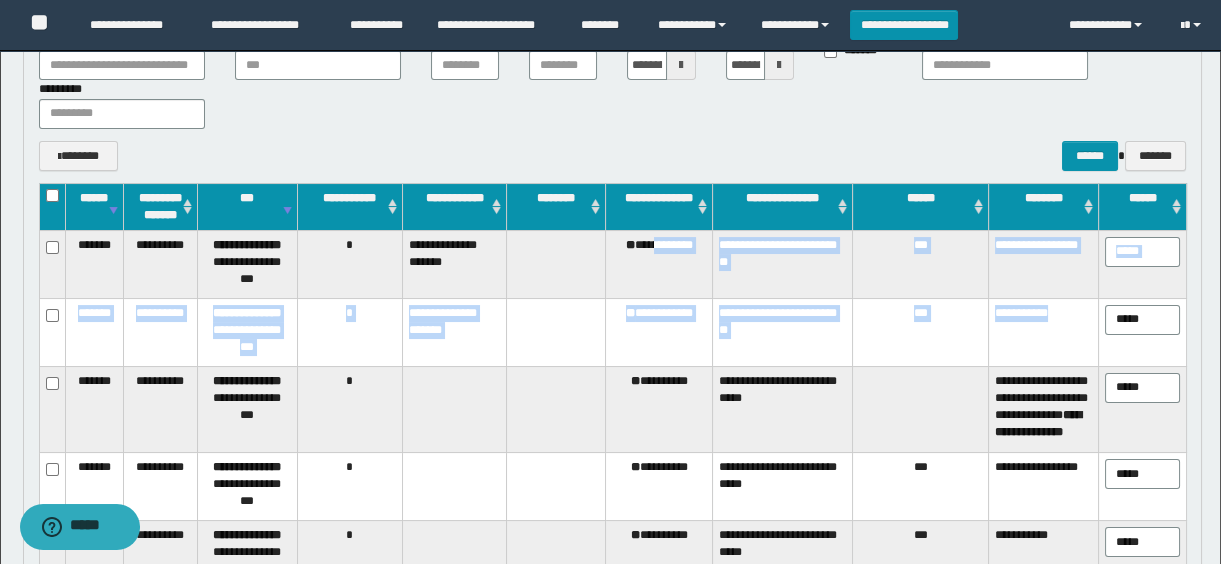 click on "**********" at bounding box center [613, 545] 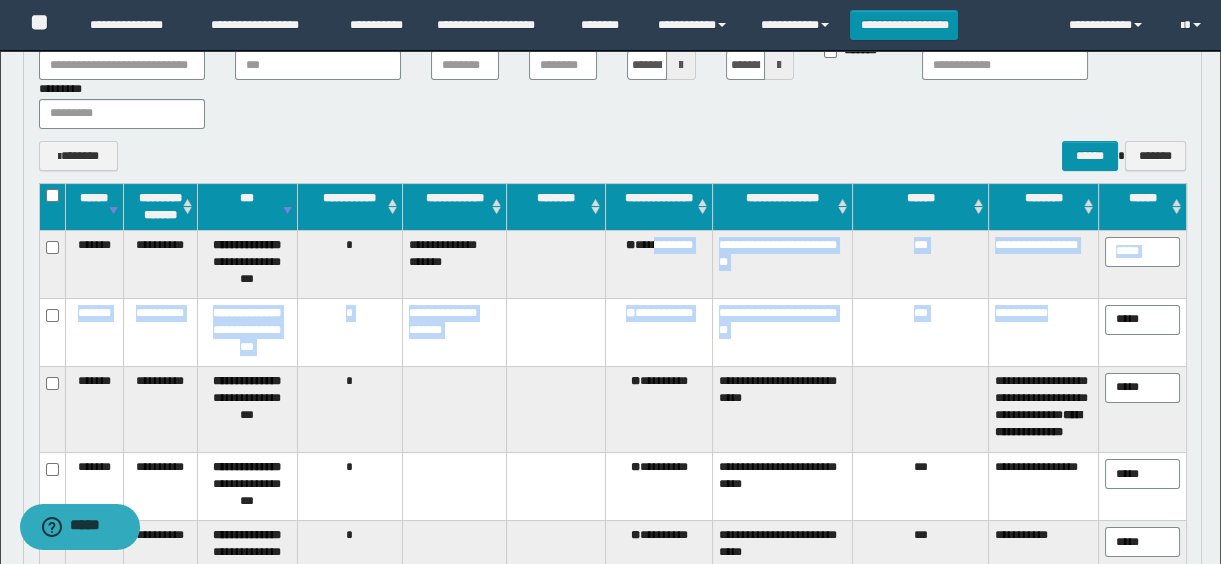scroll, scrollTop: 570, scrollLeft: 0, axis: vertical 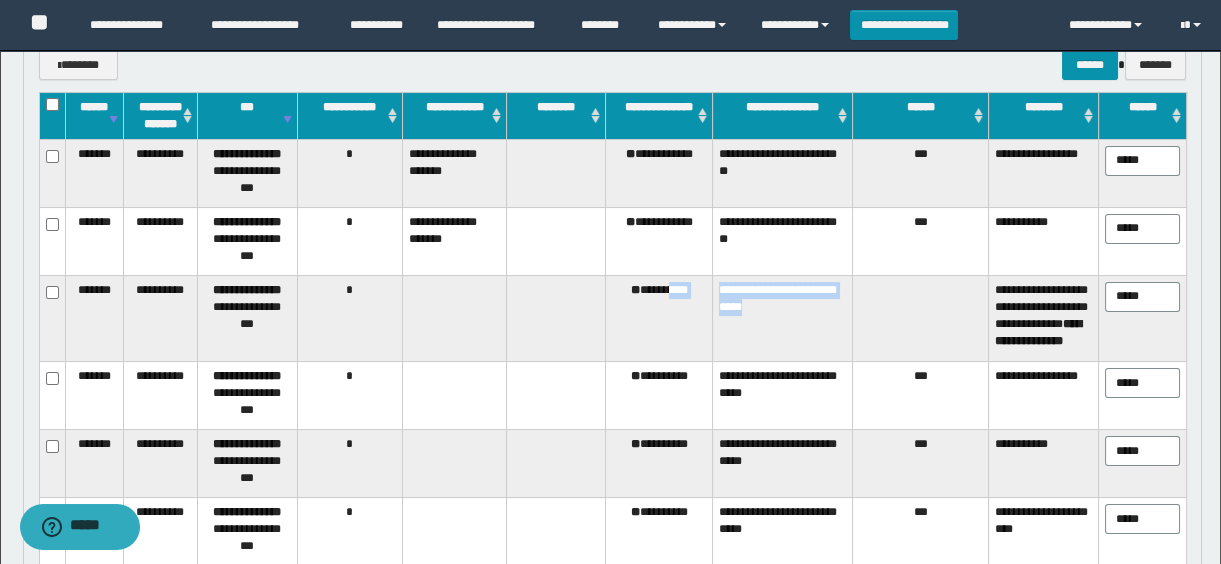 drag, startPoint x: 670, startPoint y: 280, endPoint x: 801, endPoint y: 320, distance: 136.9708 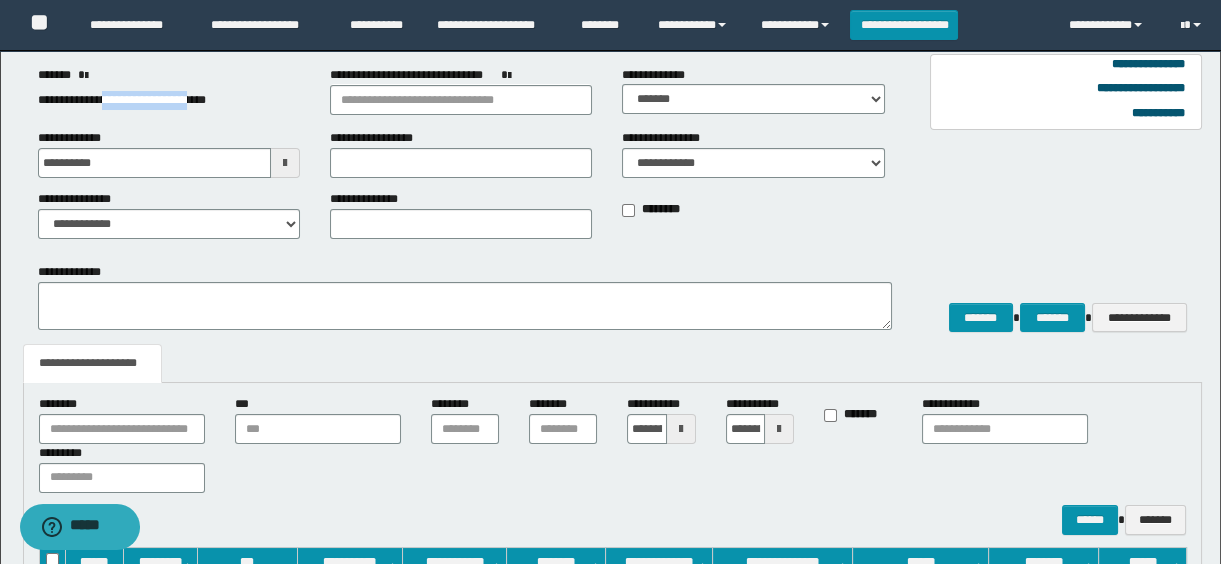 drag, startPoint x: 117, startPoint y: 100, endPoint x: 229, endPoint y: 104, distance: 112.0714 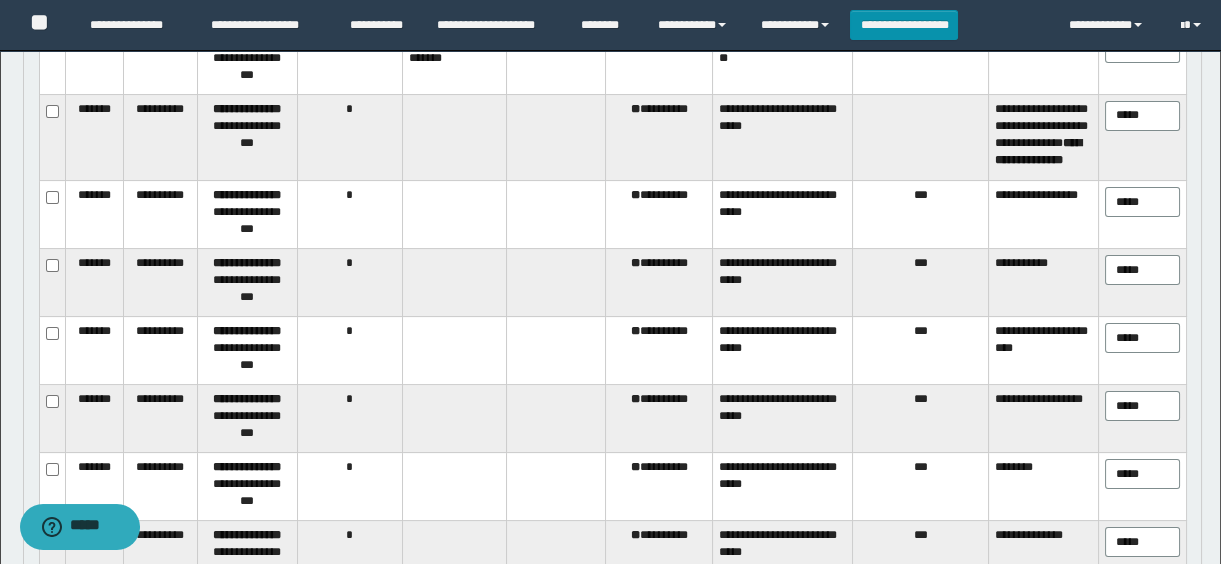scroll, scrollTop: 570, scrollLeft: 0, axis: vertical 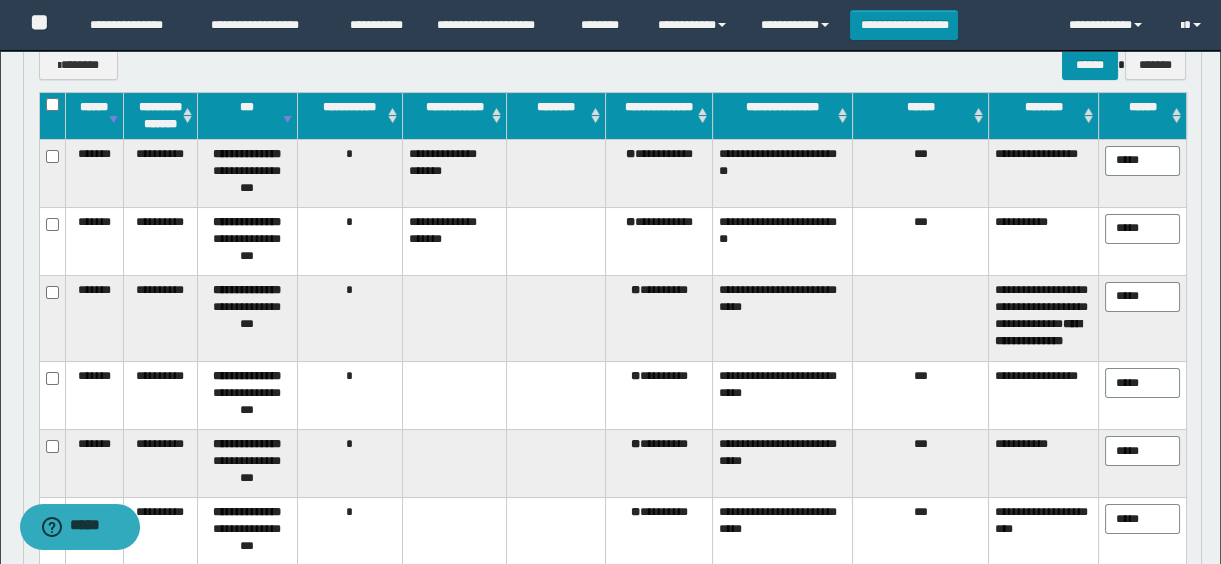 click on "**********" at bounding box center [659, 318] 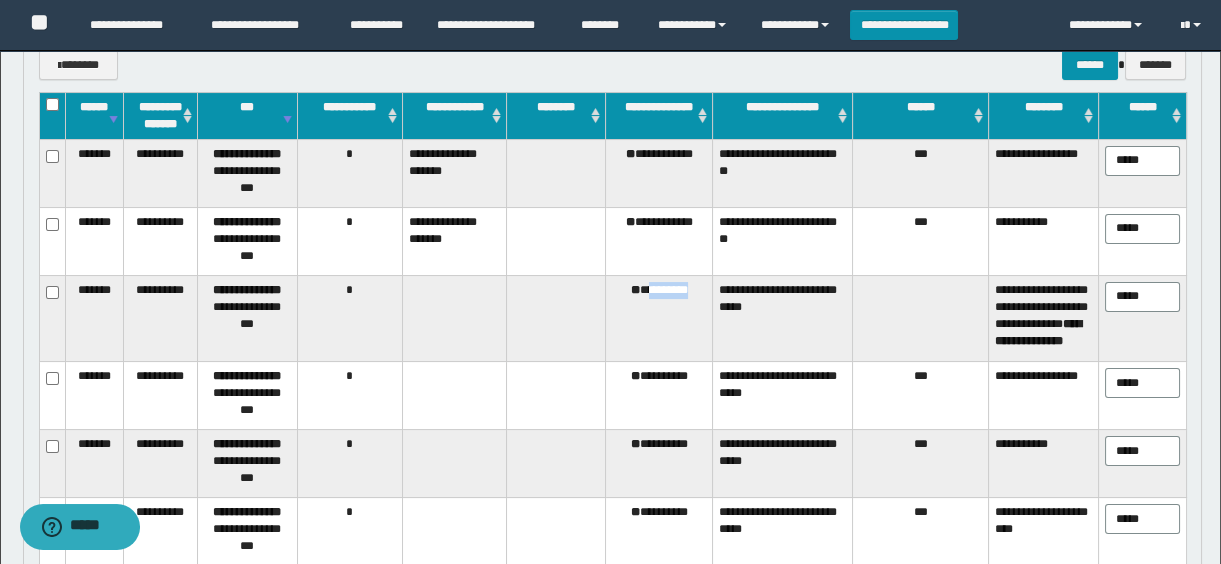 click on "**********" at bounding box center [659, 318] 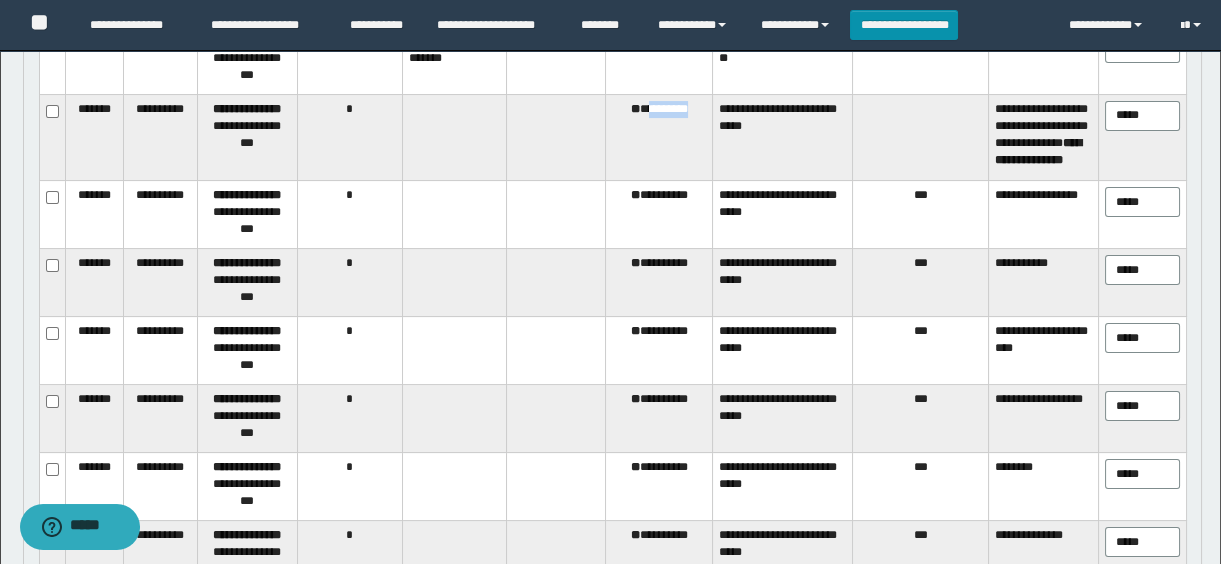 scroll, scrollTop: 479, scrollLeft: 0, axis: vertical 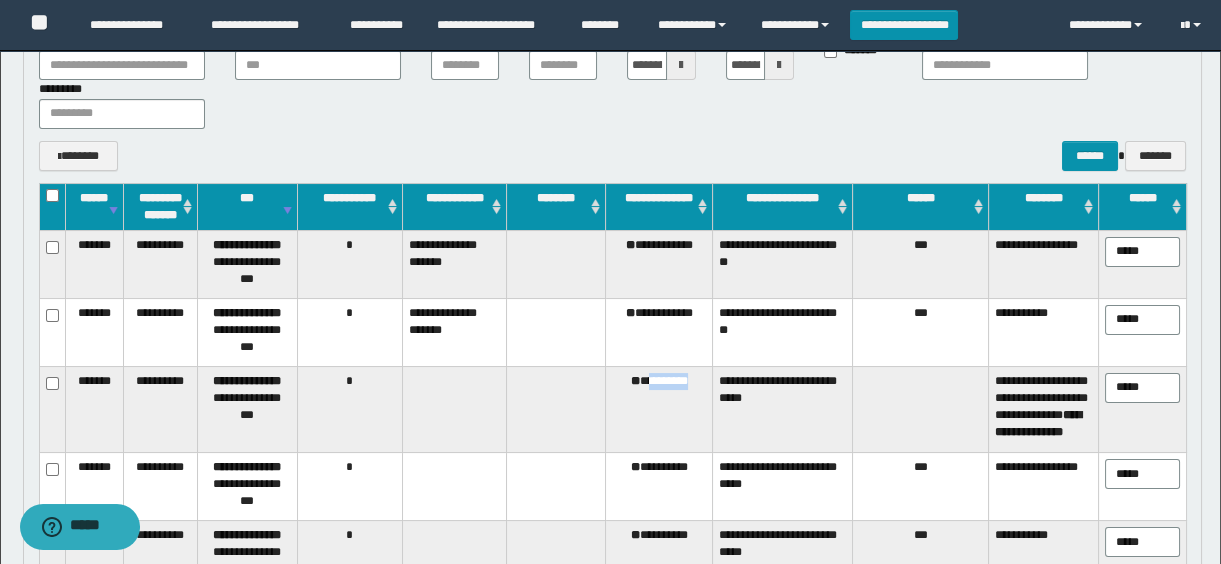 click on "**********" at bounding box center [659, 409] 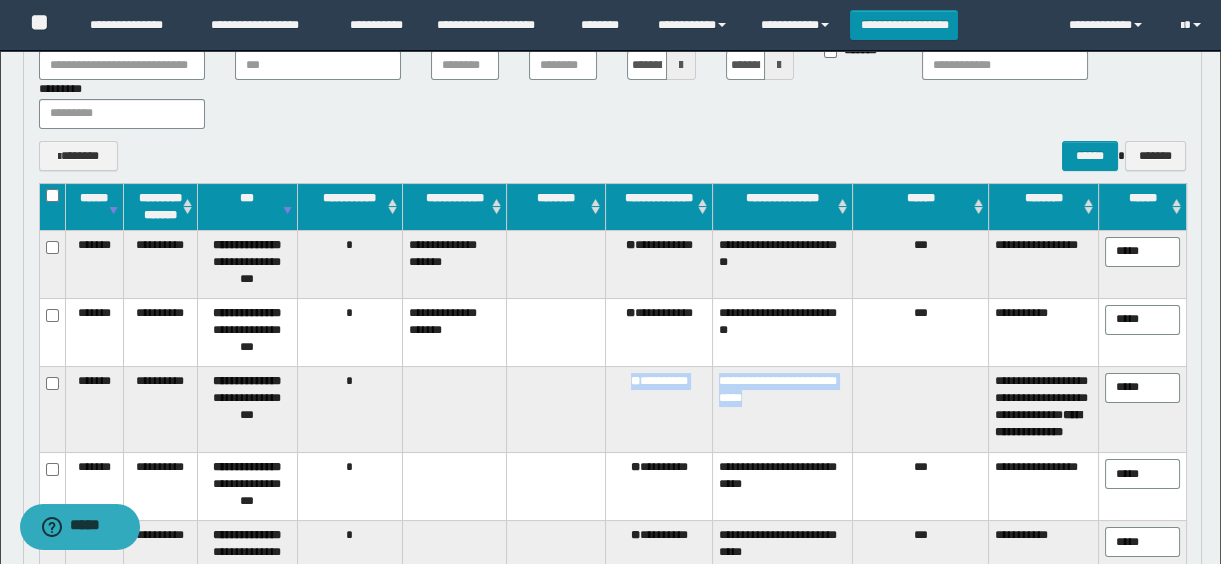 drag, startPoint x: 614, startPoint y: 370, endPoint x: 862, endPoint y: 395, distance: 249.2569 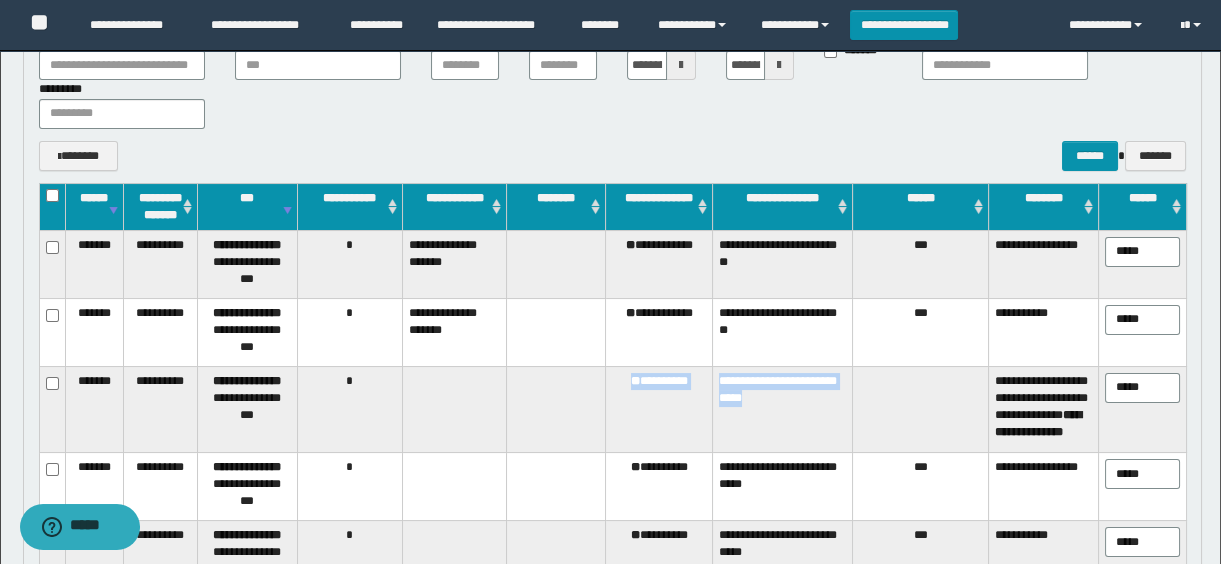 click on "**********" at bounding box center [613, 409] 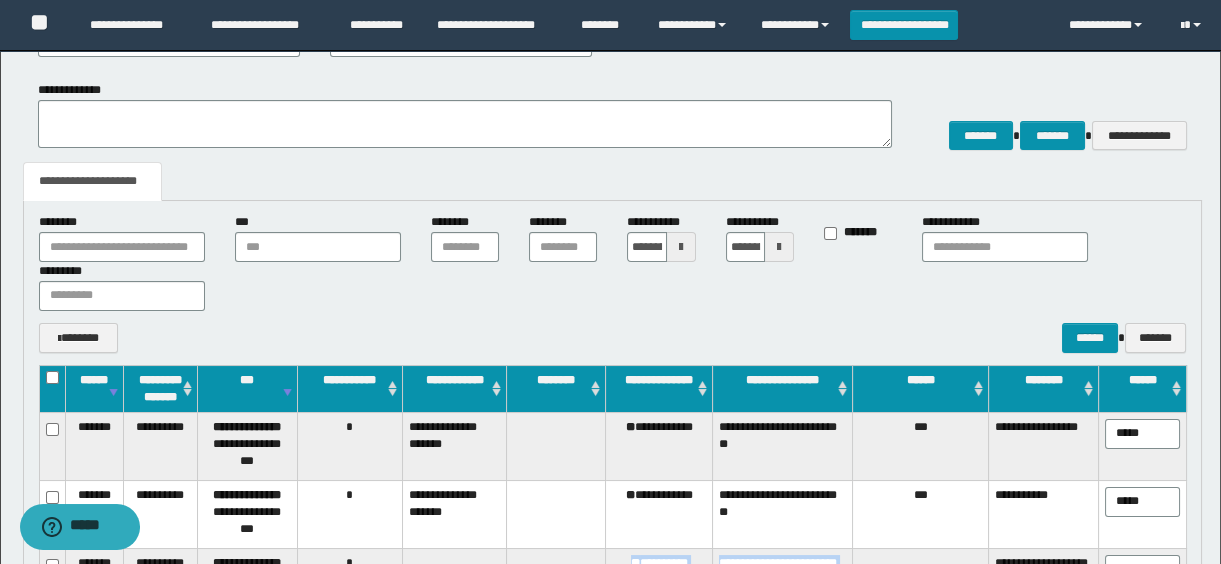 scroll, scrollTop: 115, scrollLeft: 0, axis: vertical 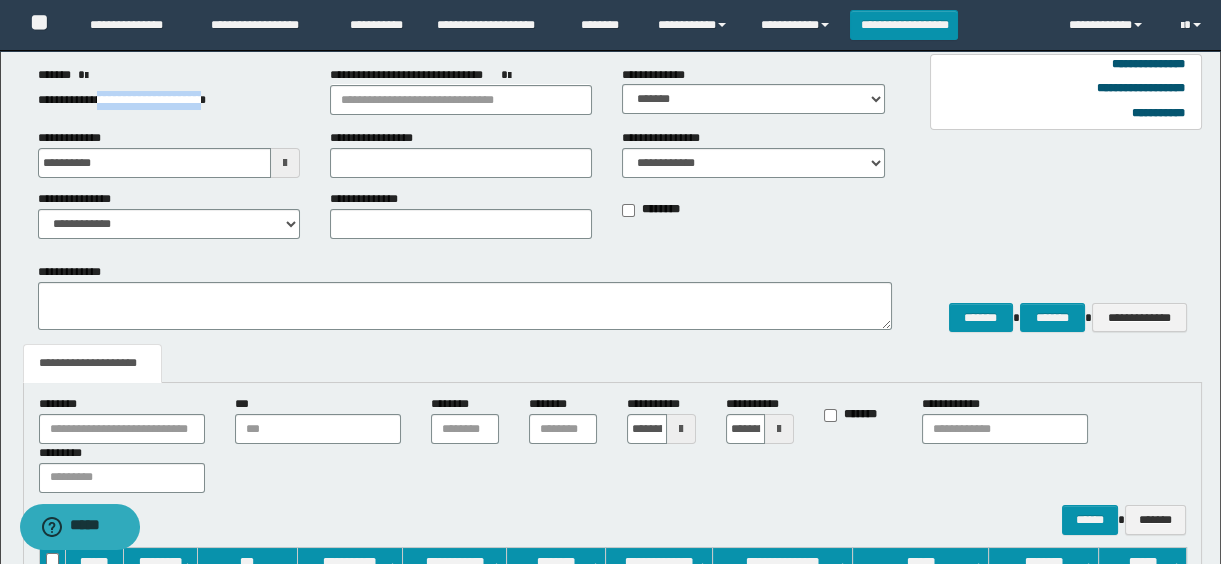 drag, startPoint x: 106, startPoint y: 100, endPoint x: 245, endPoint y: 106, distance: 139.12944 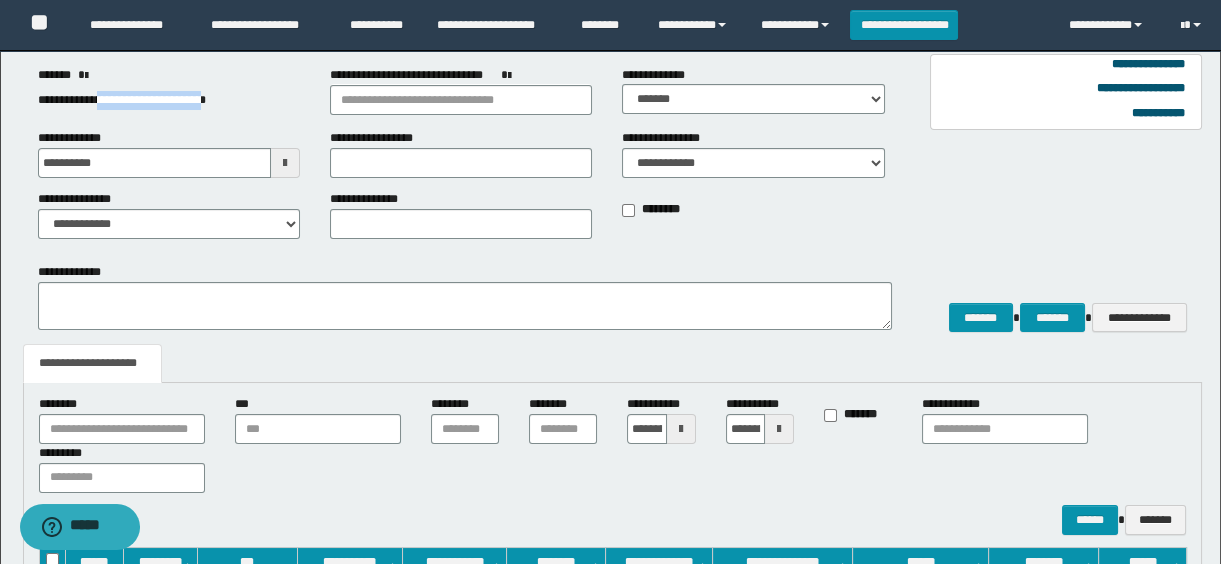 copy on "**********" 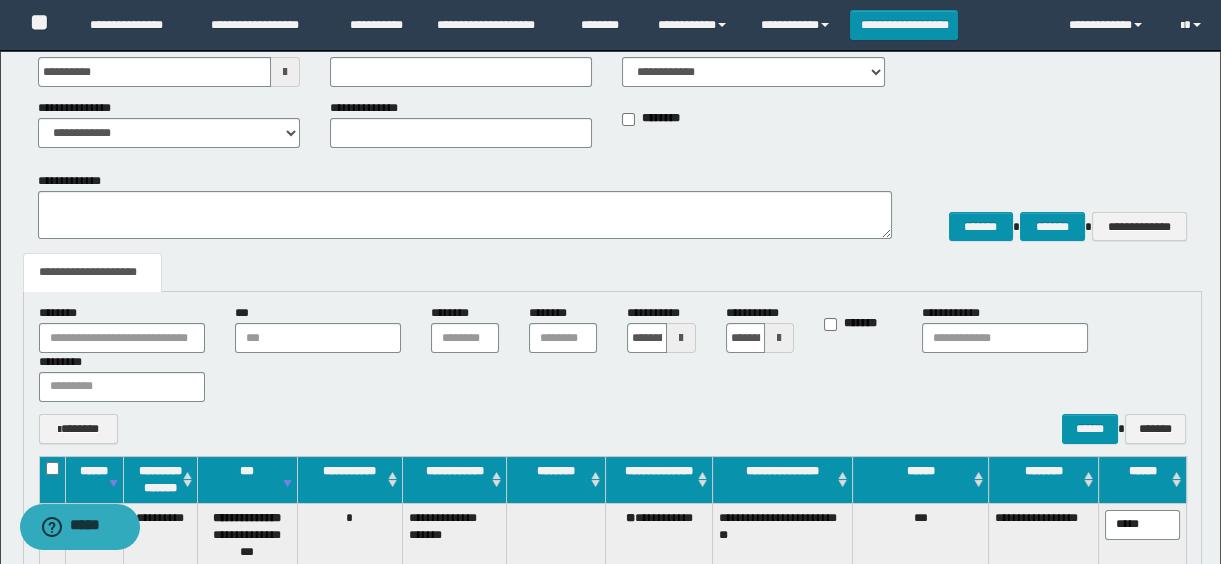 scroll, scrollTop: 0, scrollLeft: 0, axis: both 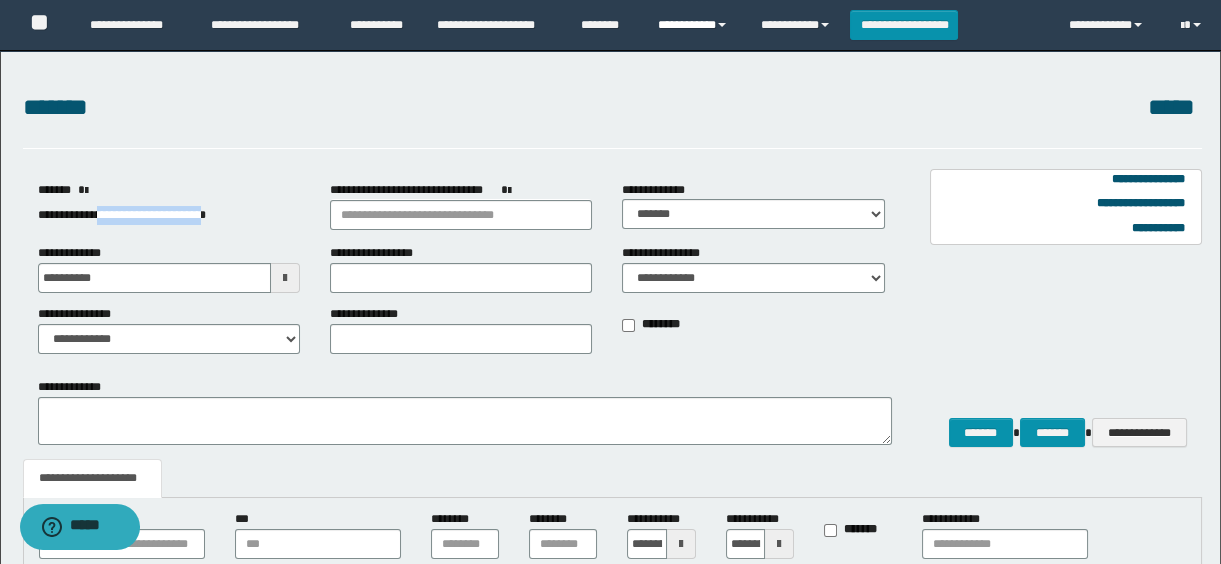 drag, startPoint x: 701, startPoint y: 20, endPoint x: 710, endPoint y: 36, distance: 18.35756 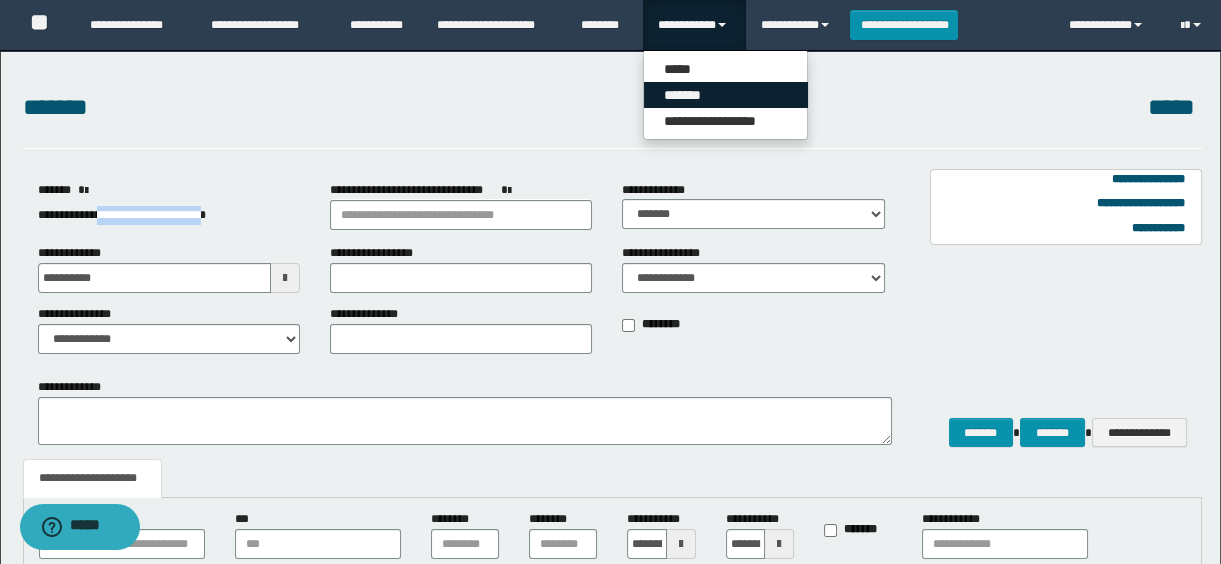 click on "*******" at bounding box center (726, 95) 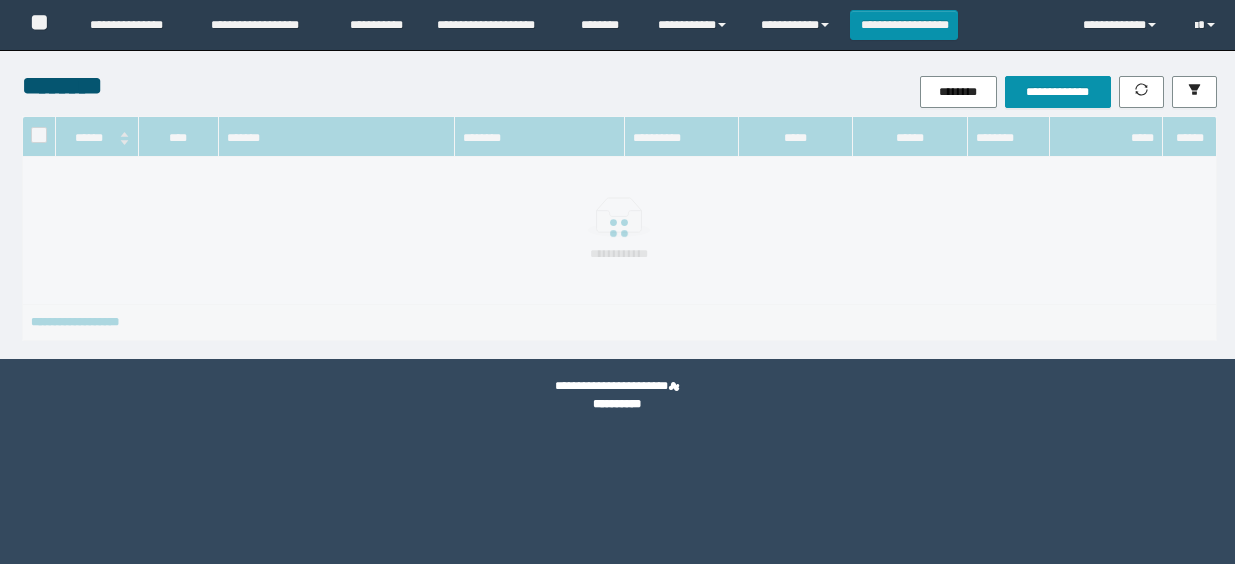scroll, scrollTop: 0, scrollLeft: 0, axis: both 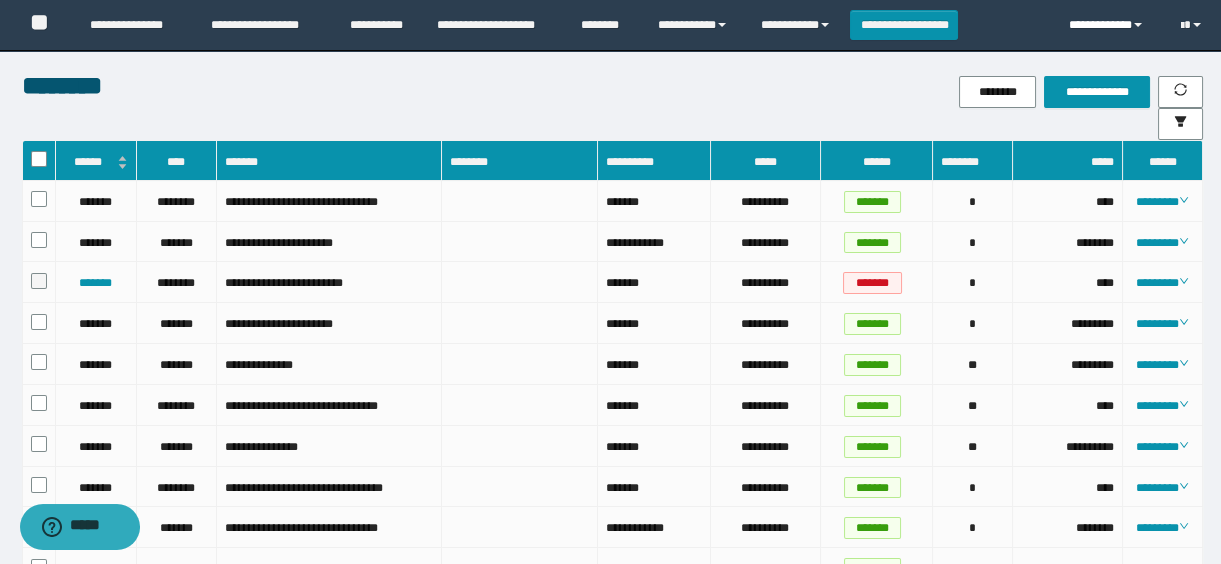 drag, startPoint x: 1104, startPoint y: 18, endPoint x: 1103, endPoint y: 31, distance: 13.038404 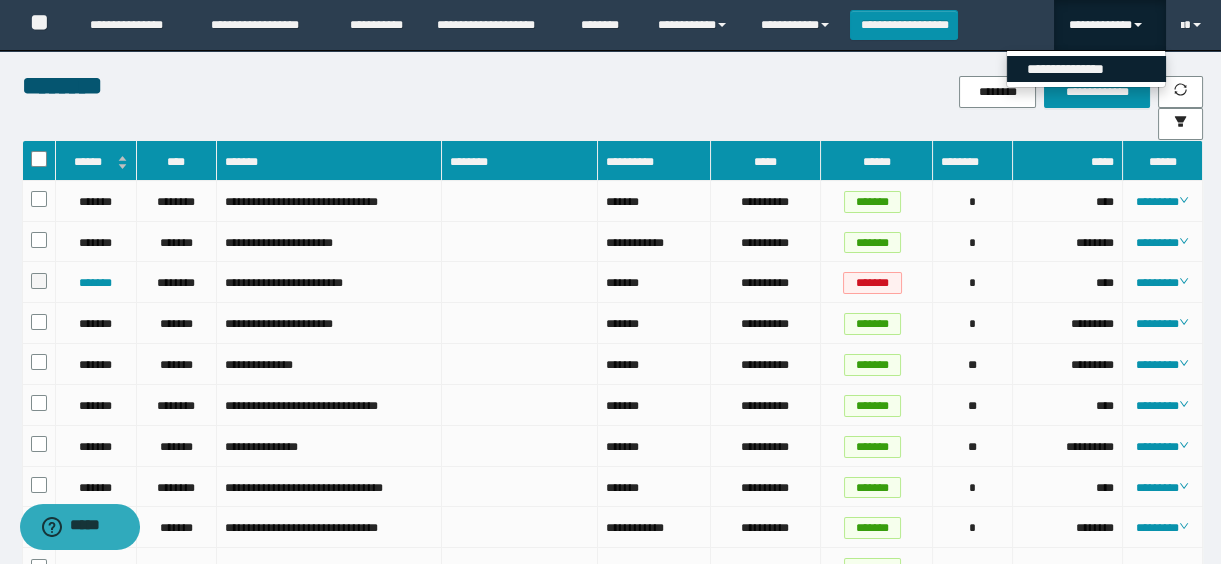 click on "**********" at bounding box center [1086, 69] 